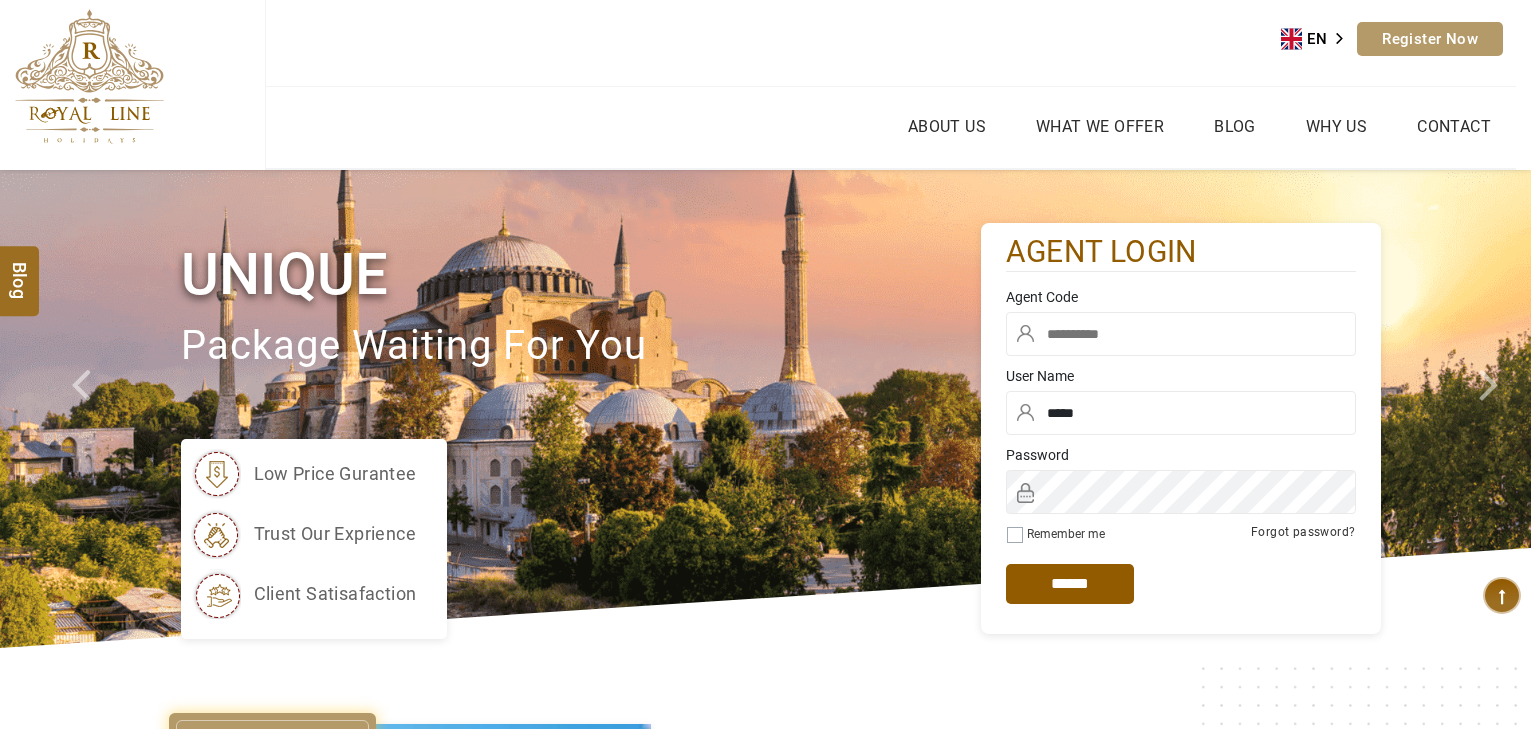 scroll, scrollTop: 0, scrollLeft: 0, axis: both 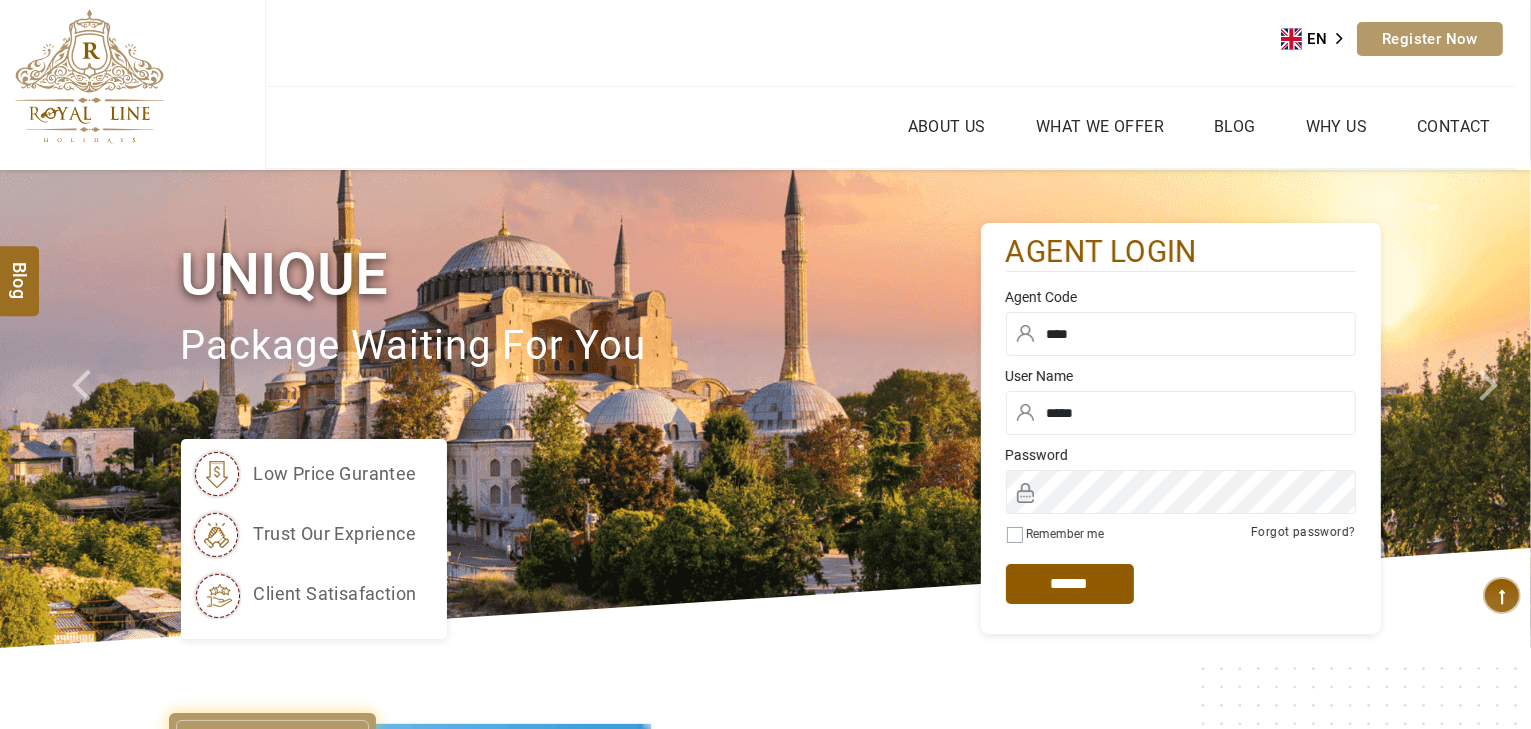 type on "****" 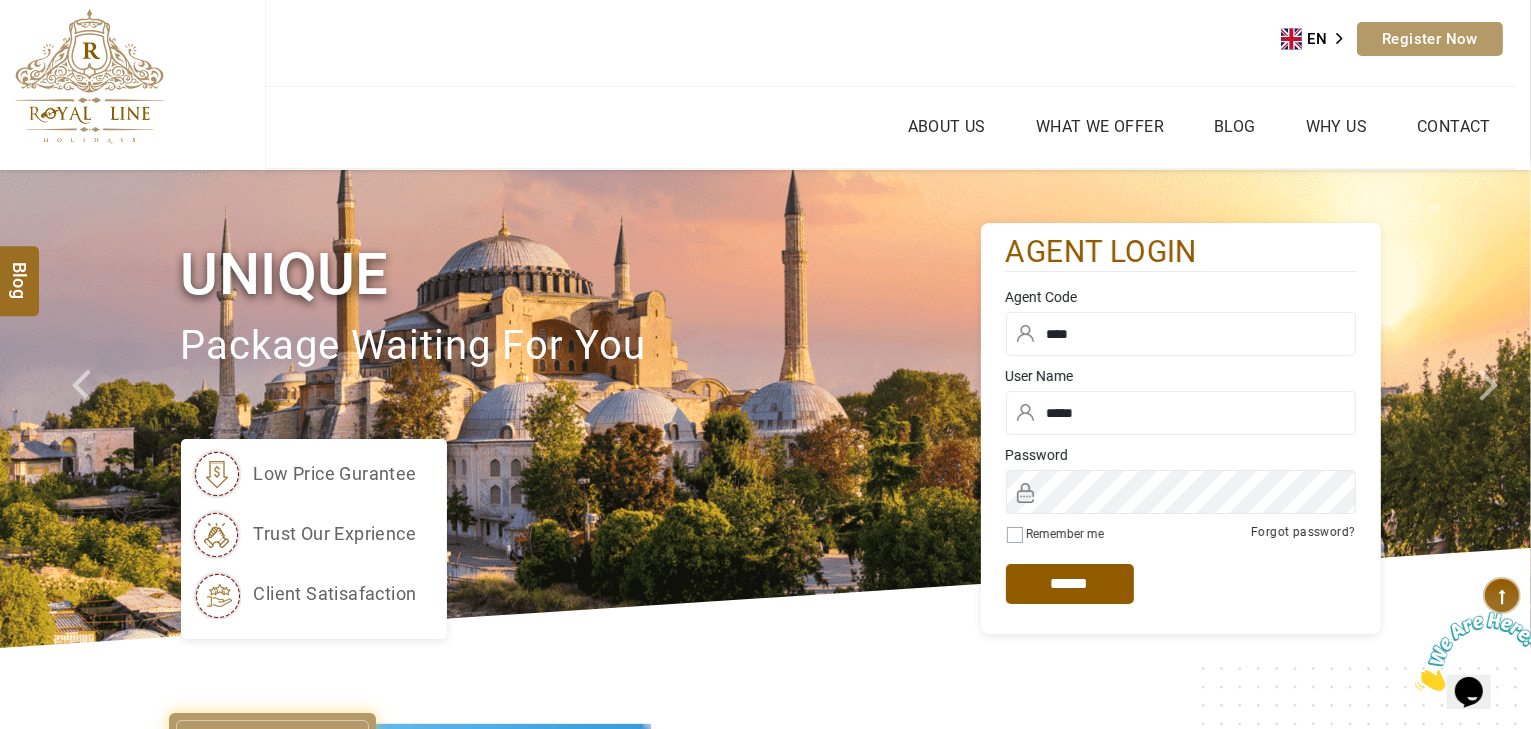 scroll, scrollTop: 0, scrollLeft: 0, axis: both 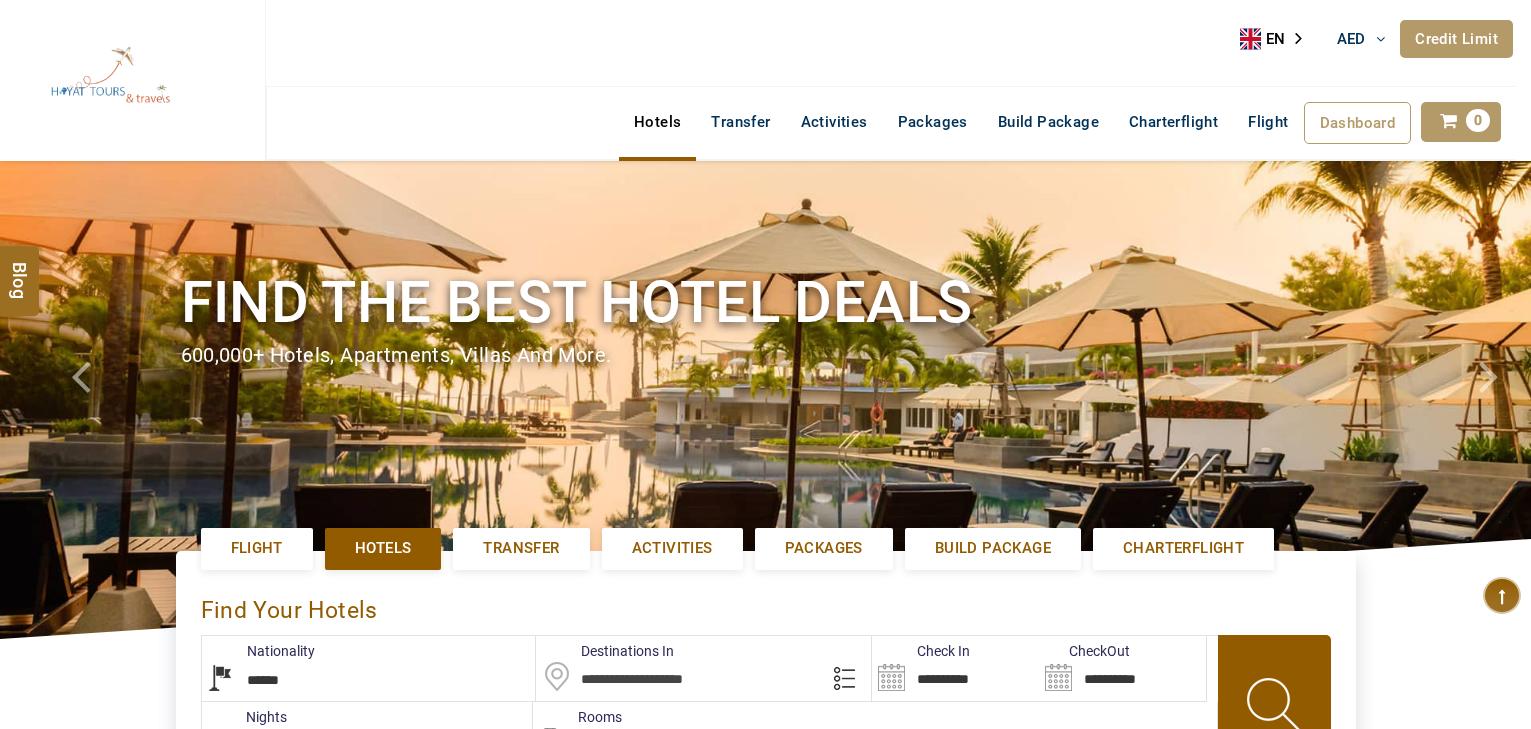 select on "******" 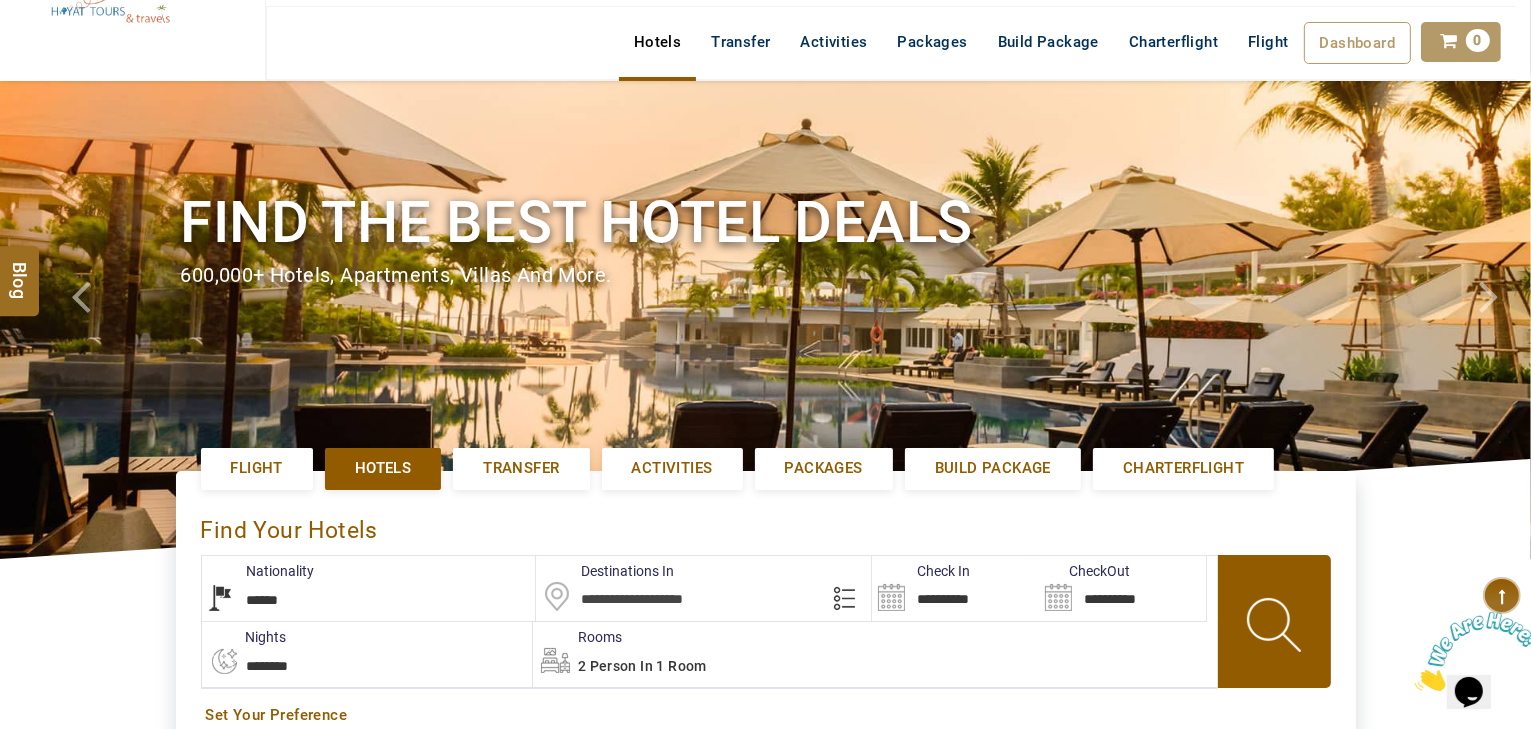 scroll, scrollTop: 0, scrollLeft: 0, axis: both 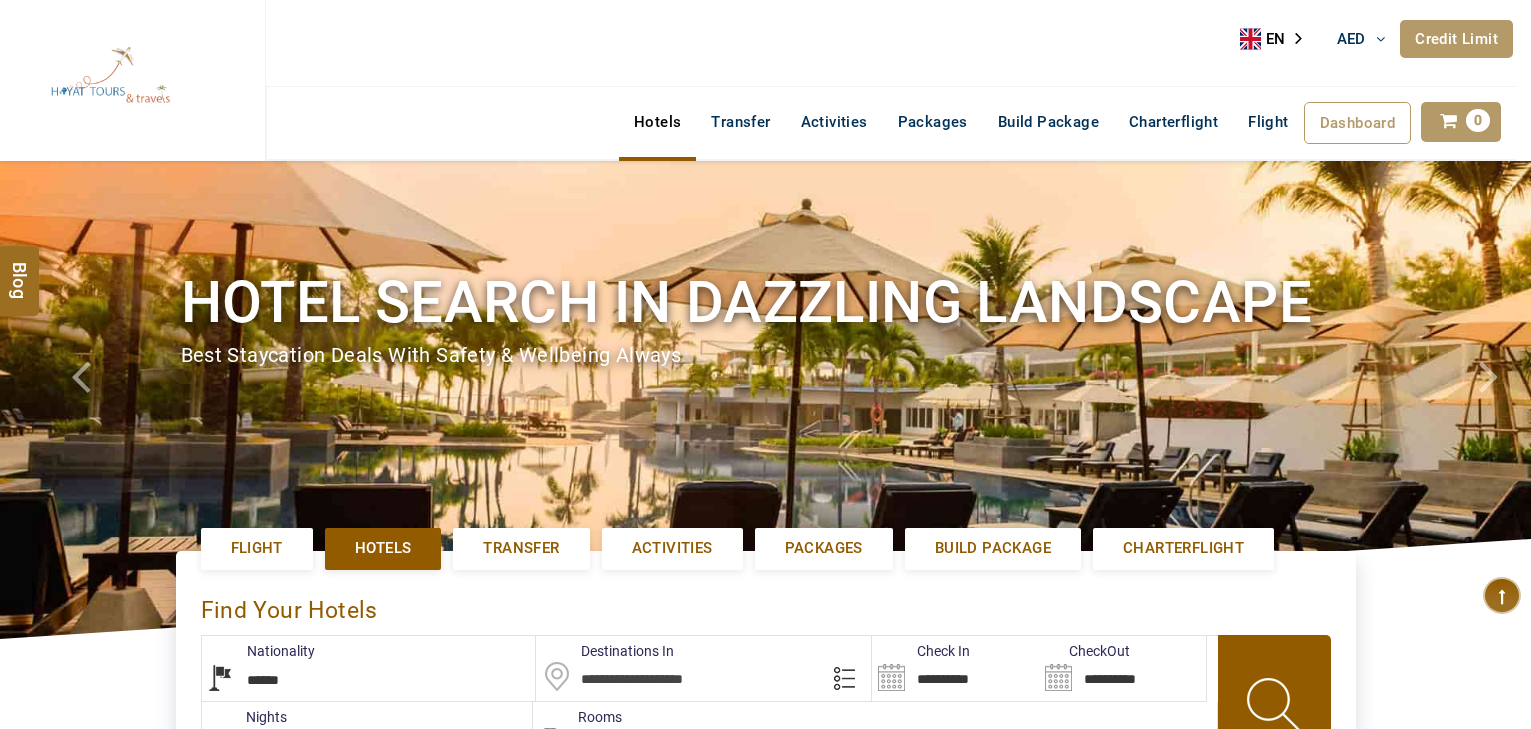 select on "******" 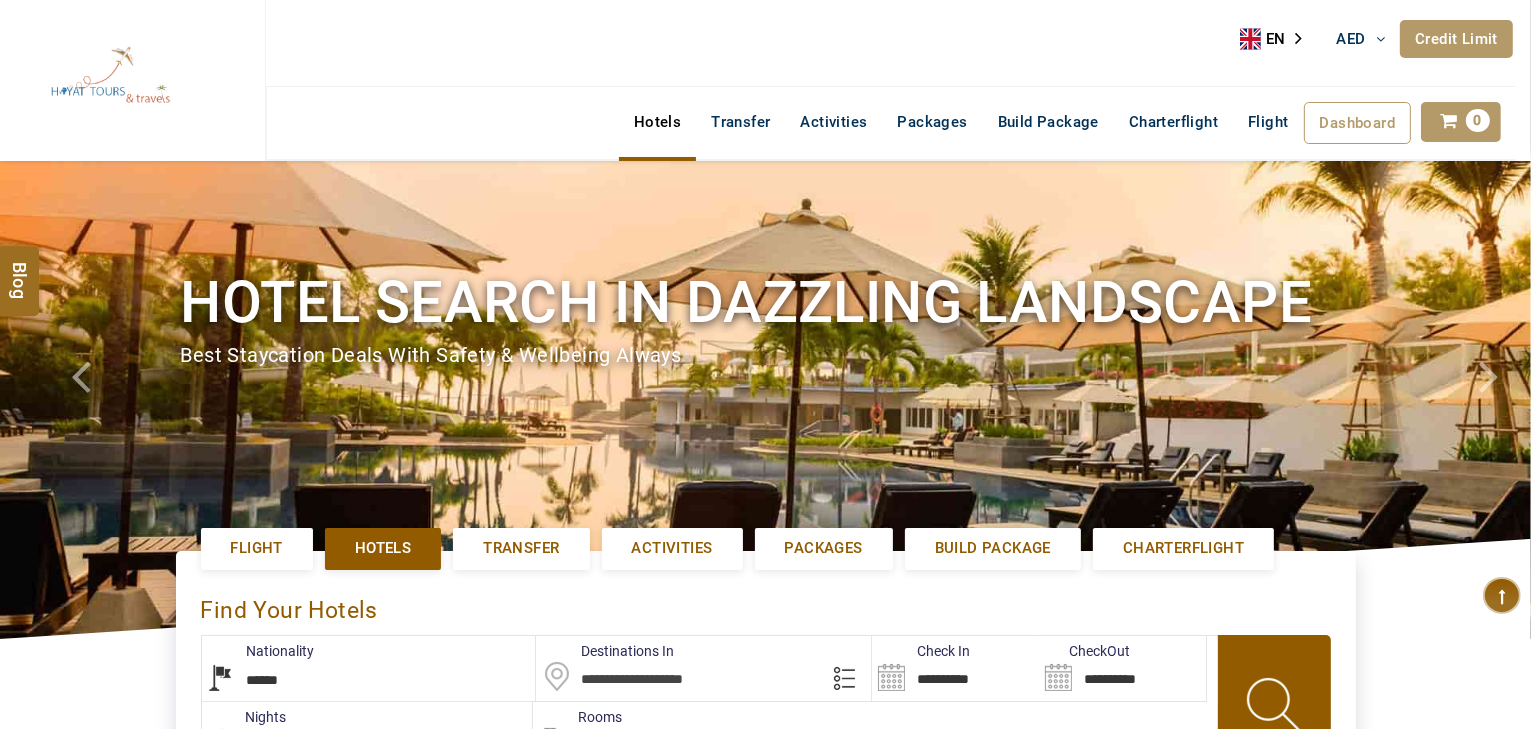 type on "**********" 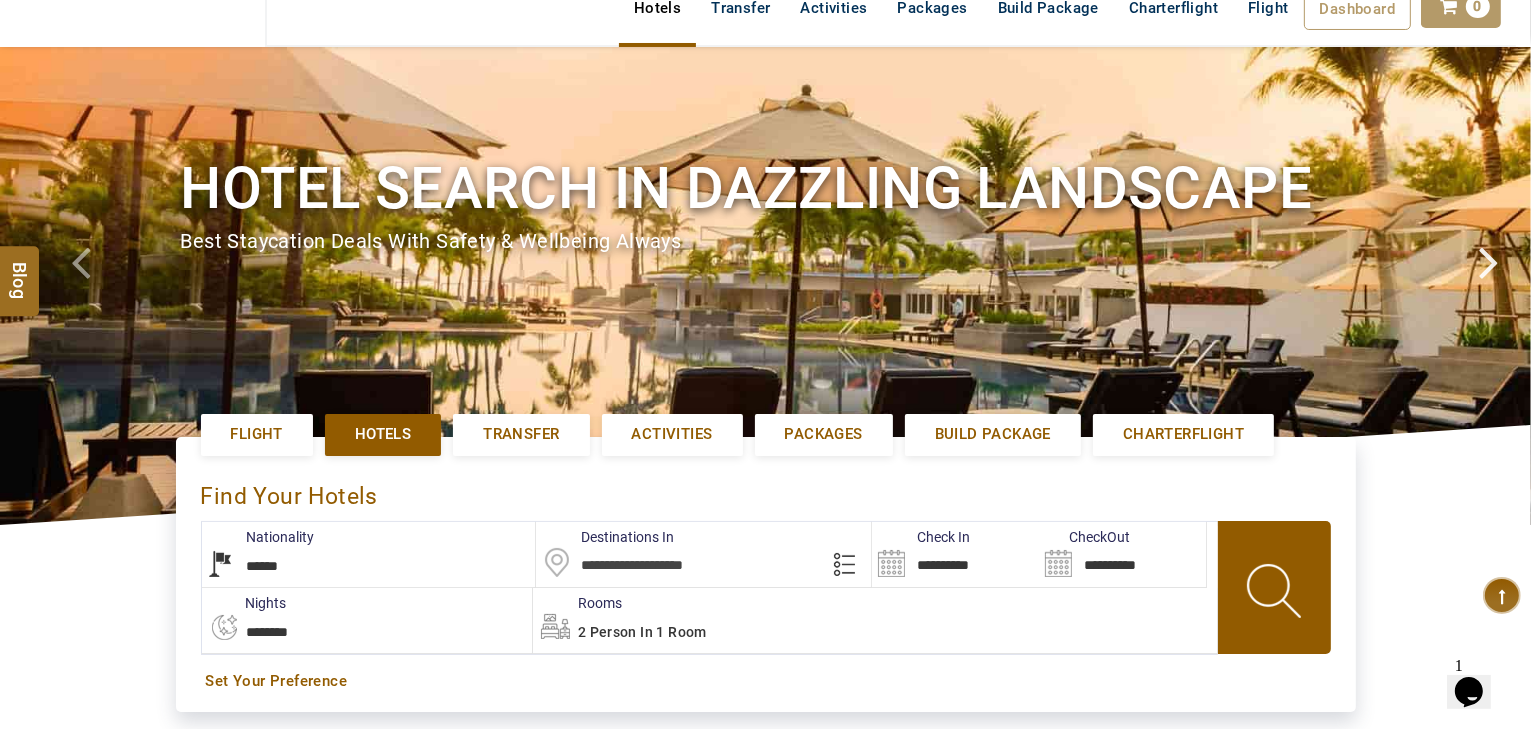 scroll, scrollTop: 0, scrollLeft: 0, axis: both 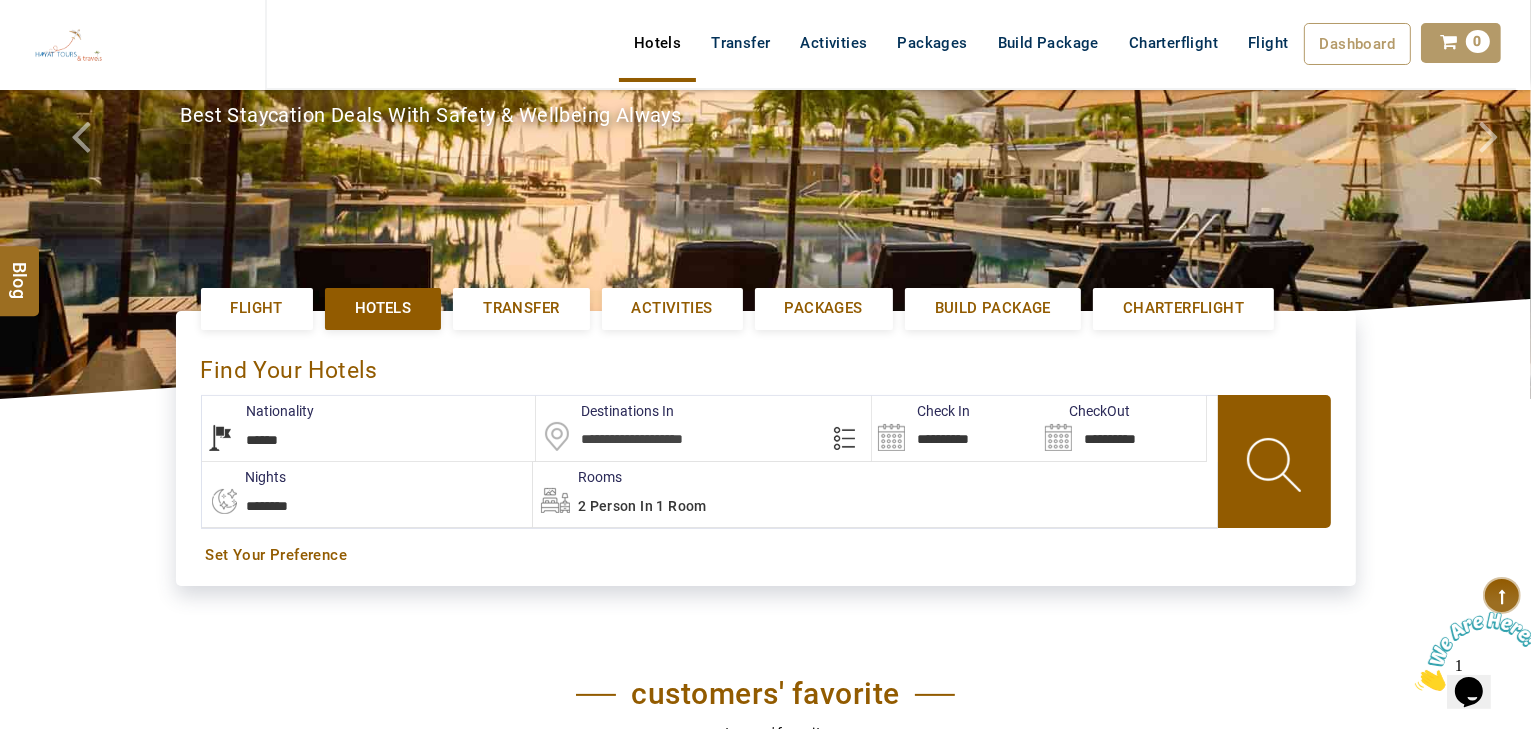 click on "**********" at bounding box center [369, 428] 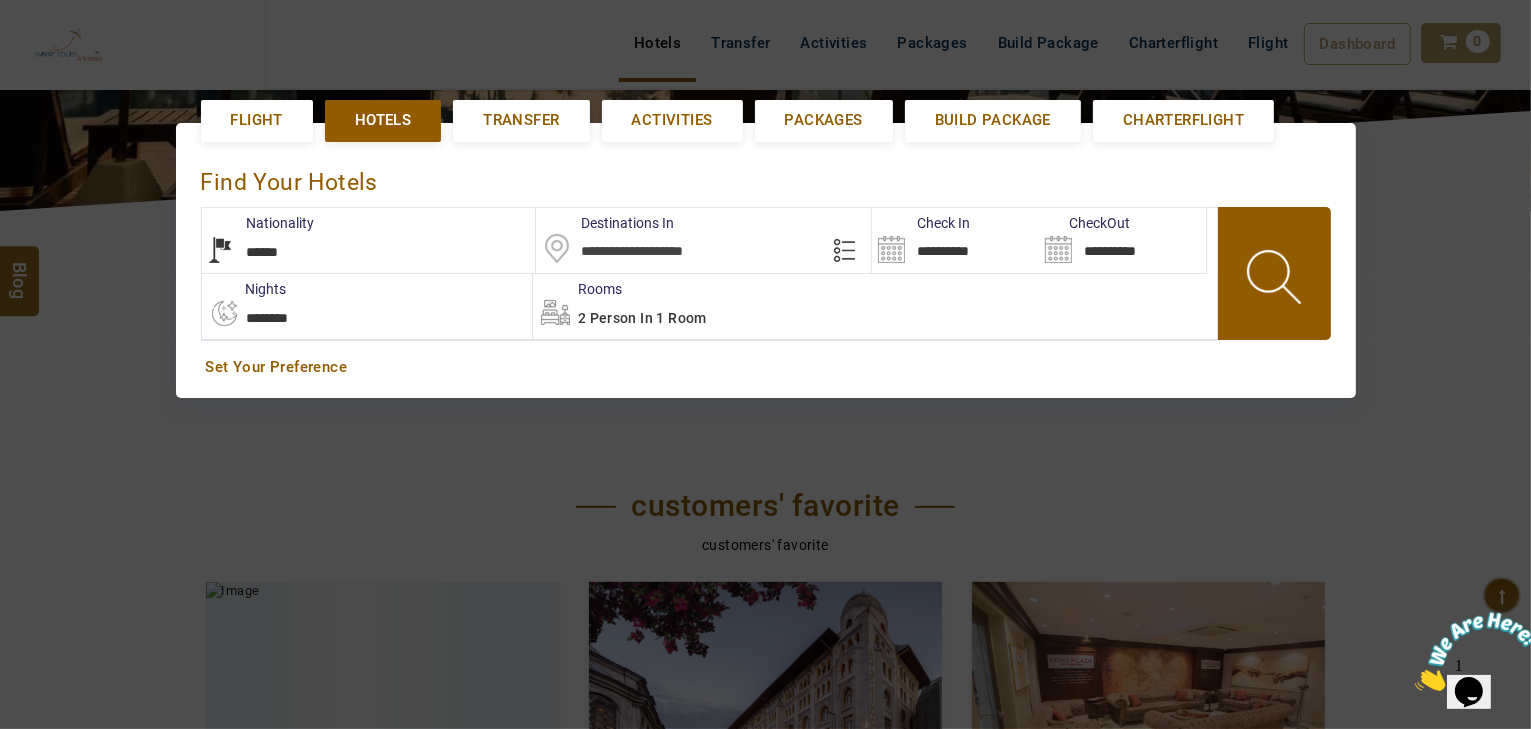 scroll, scrollTop: 460, scrollLeft: 0, axis: vertical 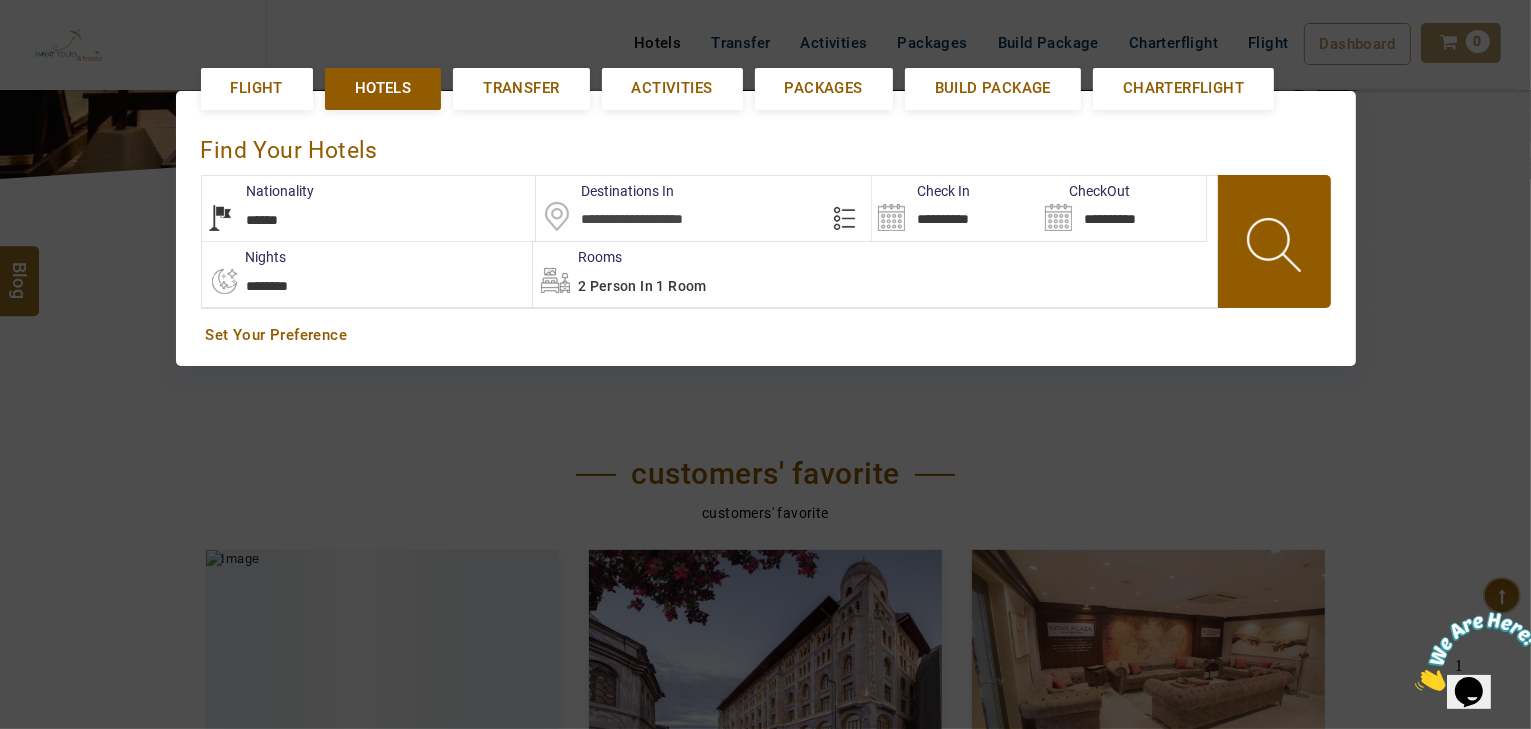 select on "******" 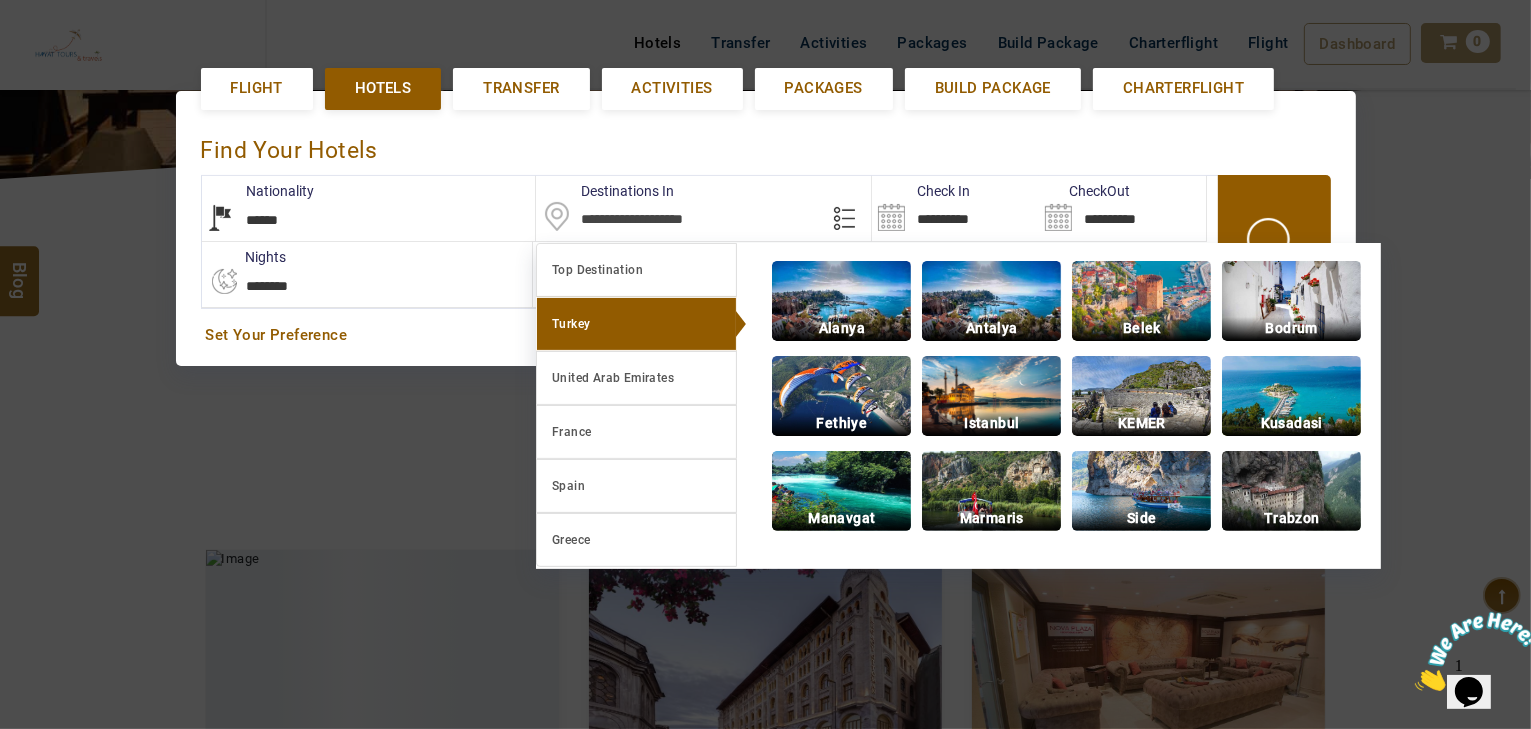 click on "Antalya" at bounding box center (991, 328) 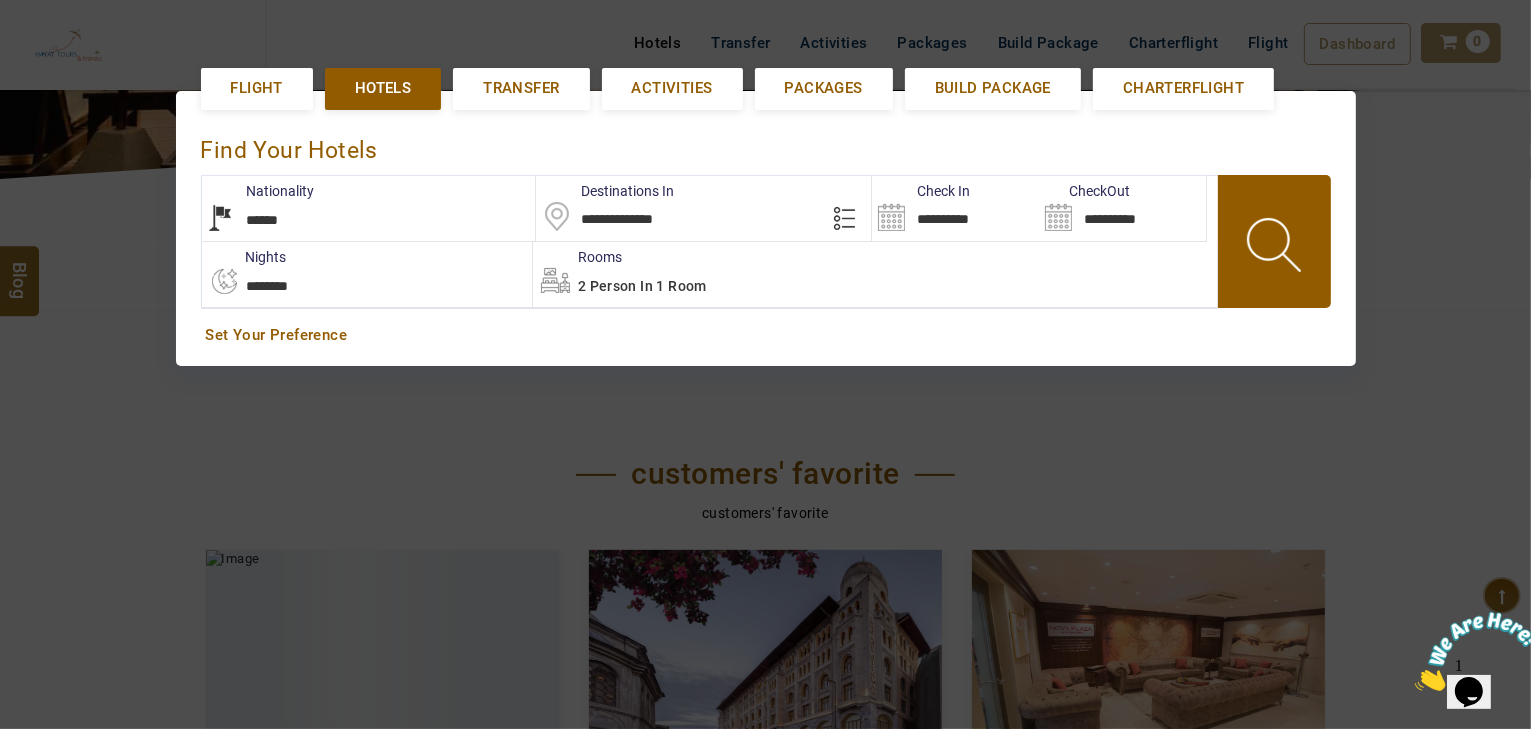 click on "**********" at bounding box center (955, 208) 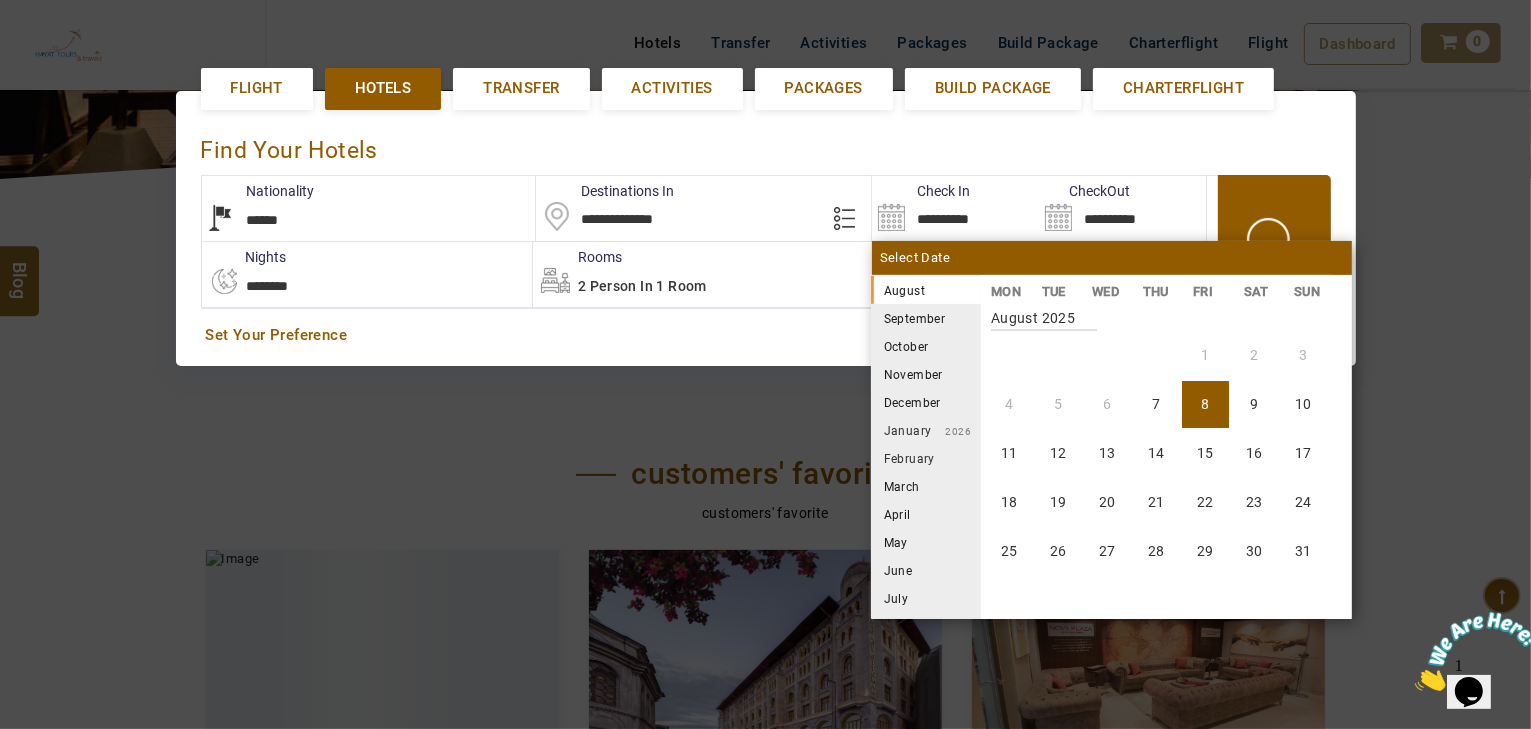click on "September" at bounding box center (926, 318) 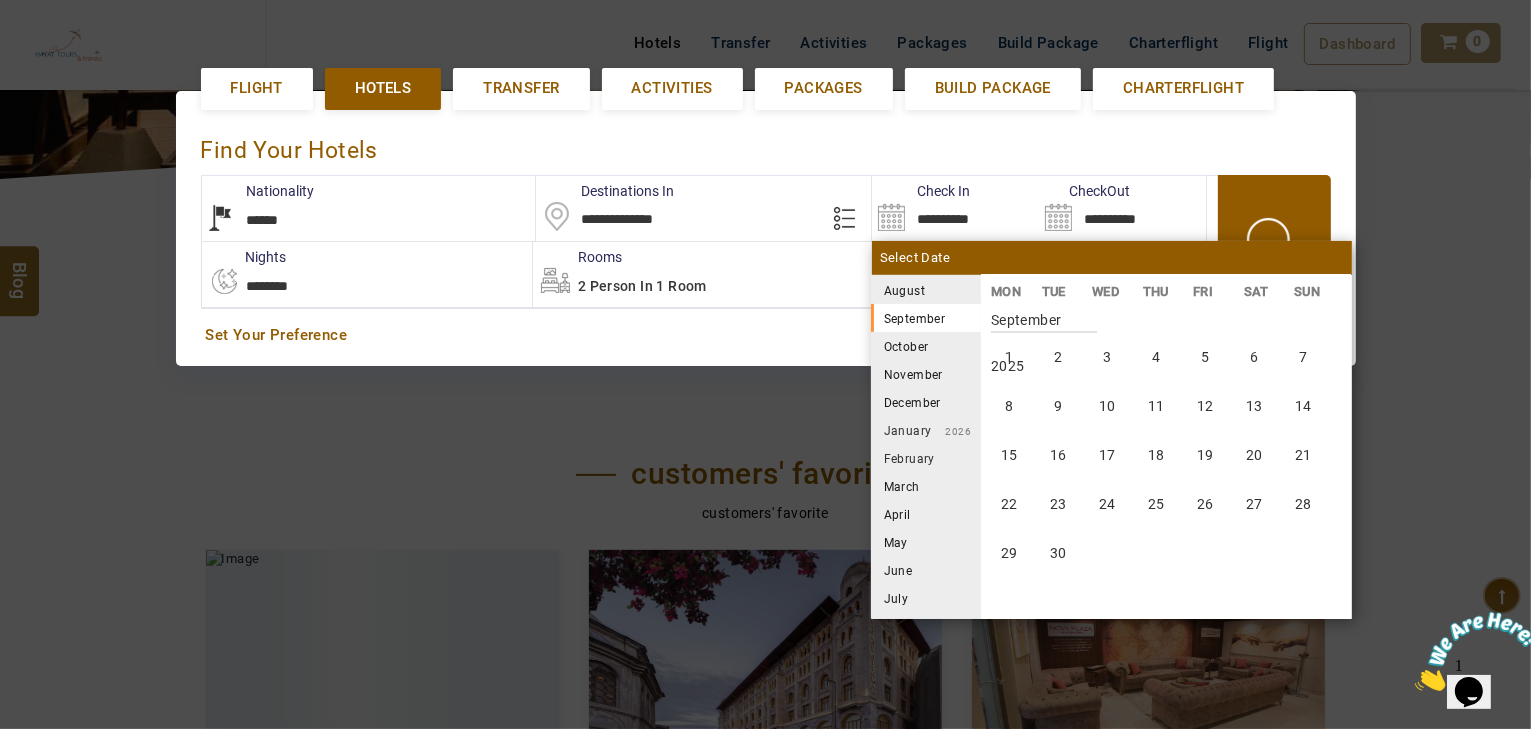 scroll, scrollTop: 370, scrollLeft: 0, axis: vertical 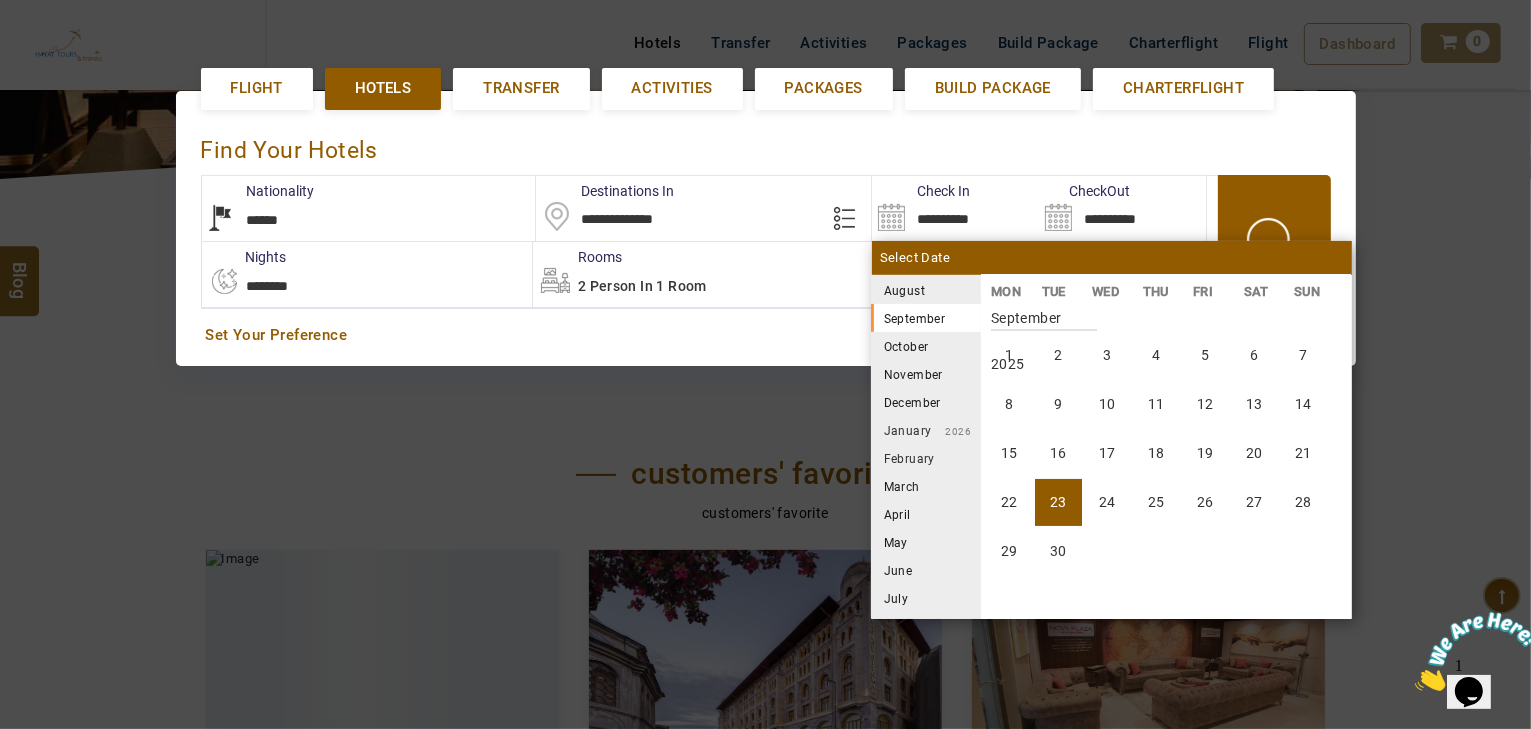 click on "23" at bounding box center [1058, 502] 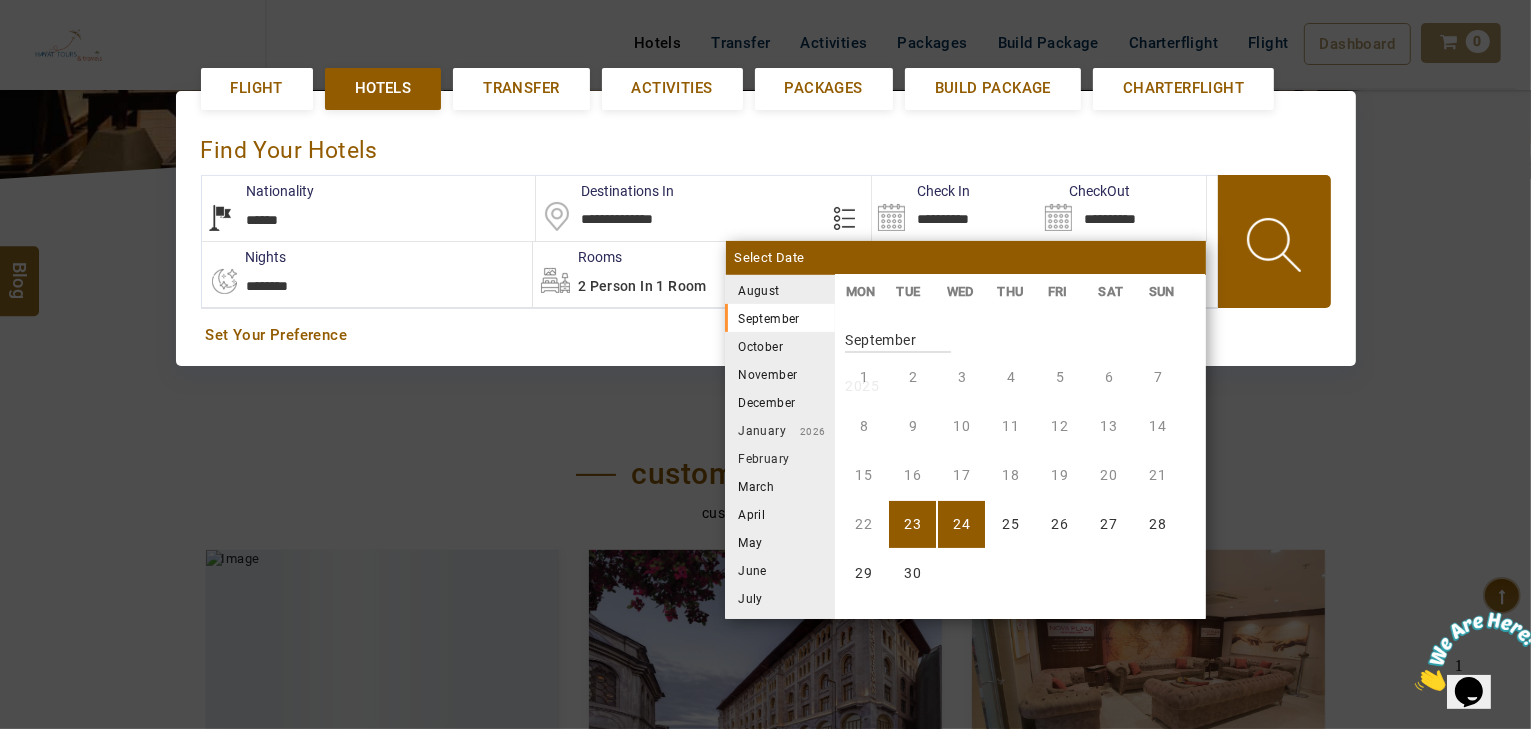 scroll, scrollTop: 370, scrollLeft: 0, axis: vertical 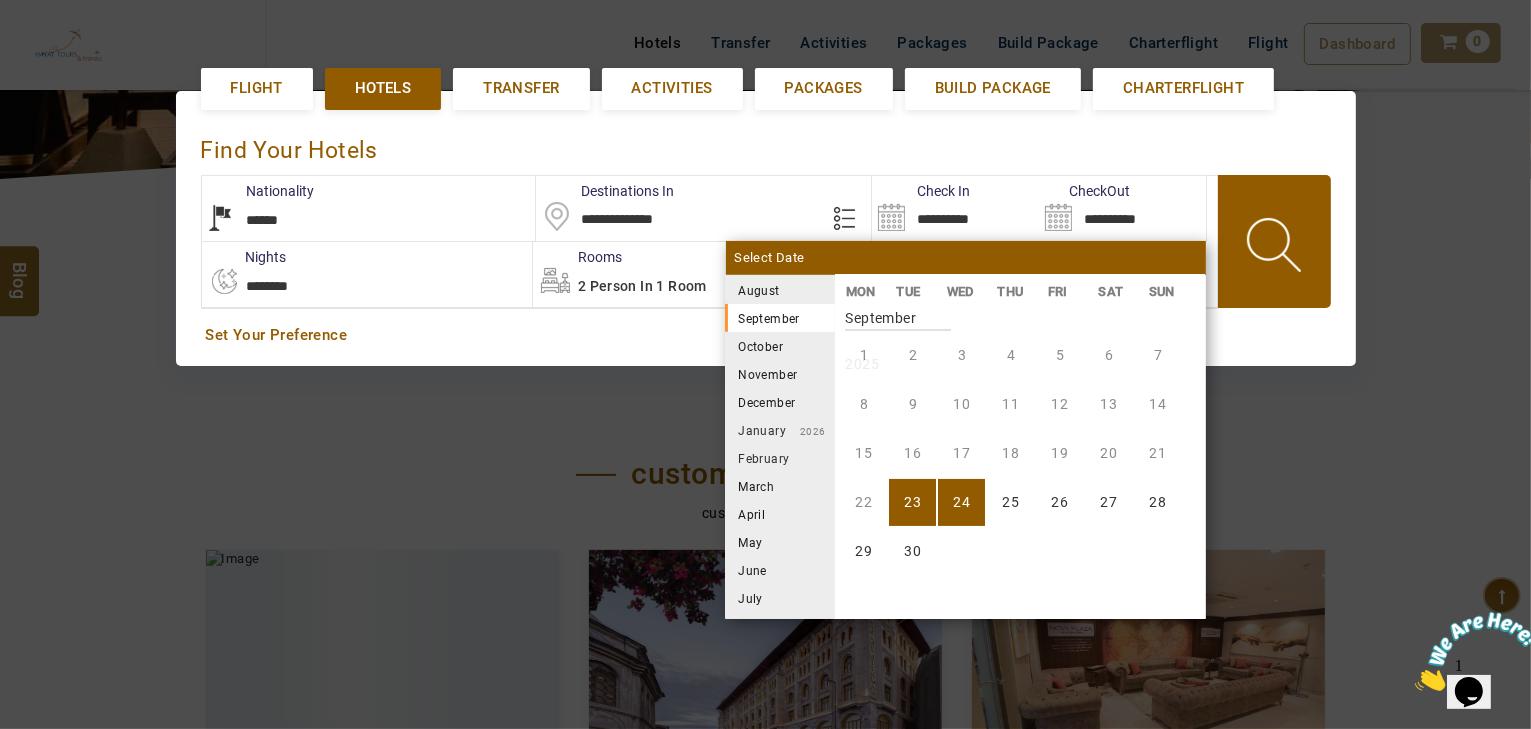 click on "**********" at bounding box center [367, 274] 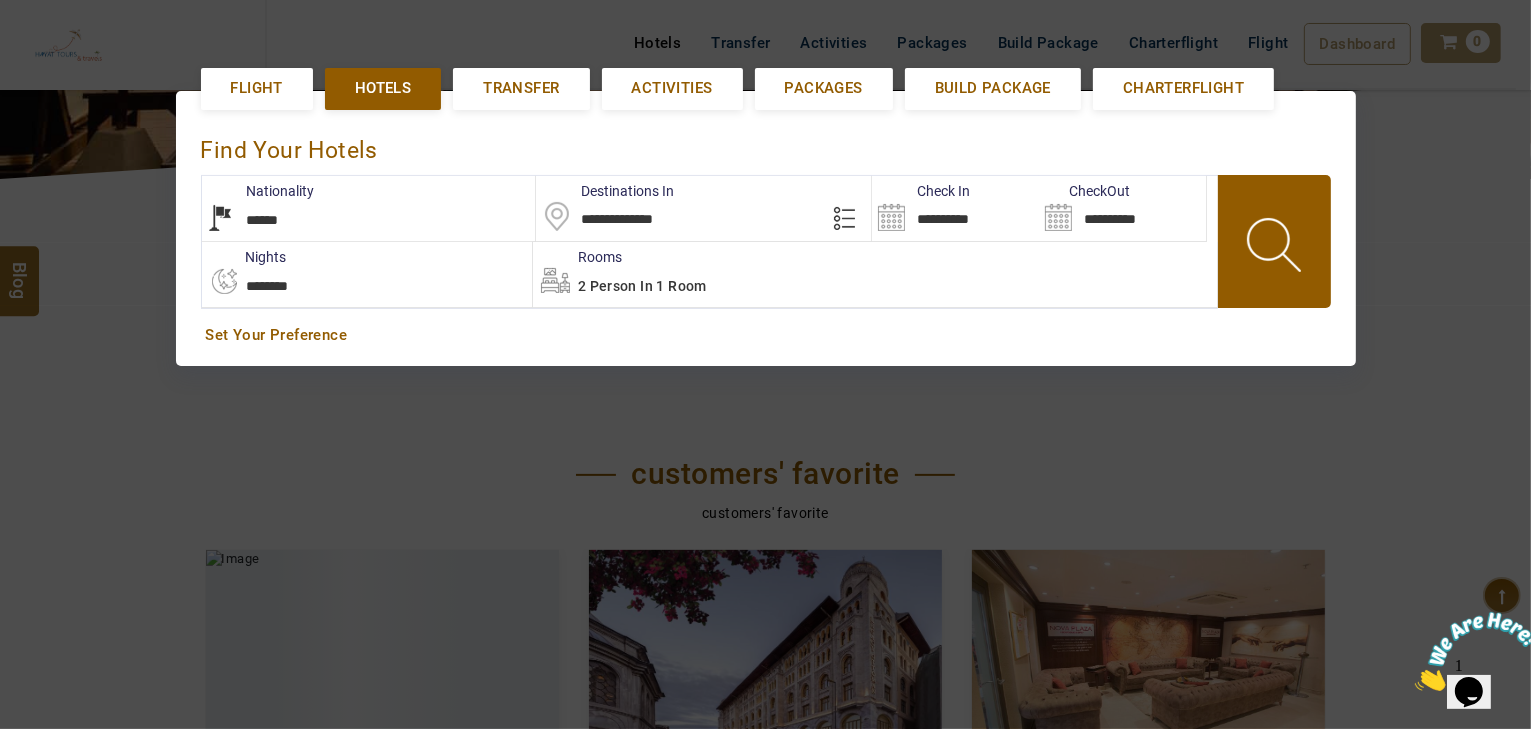 select on "*" 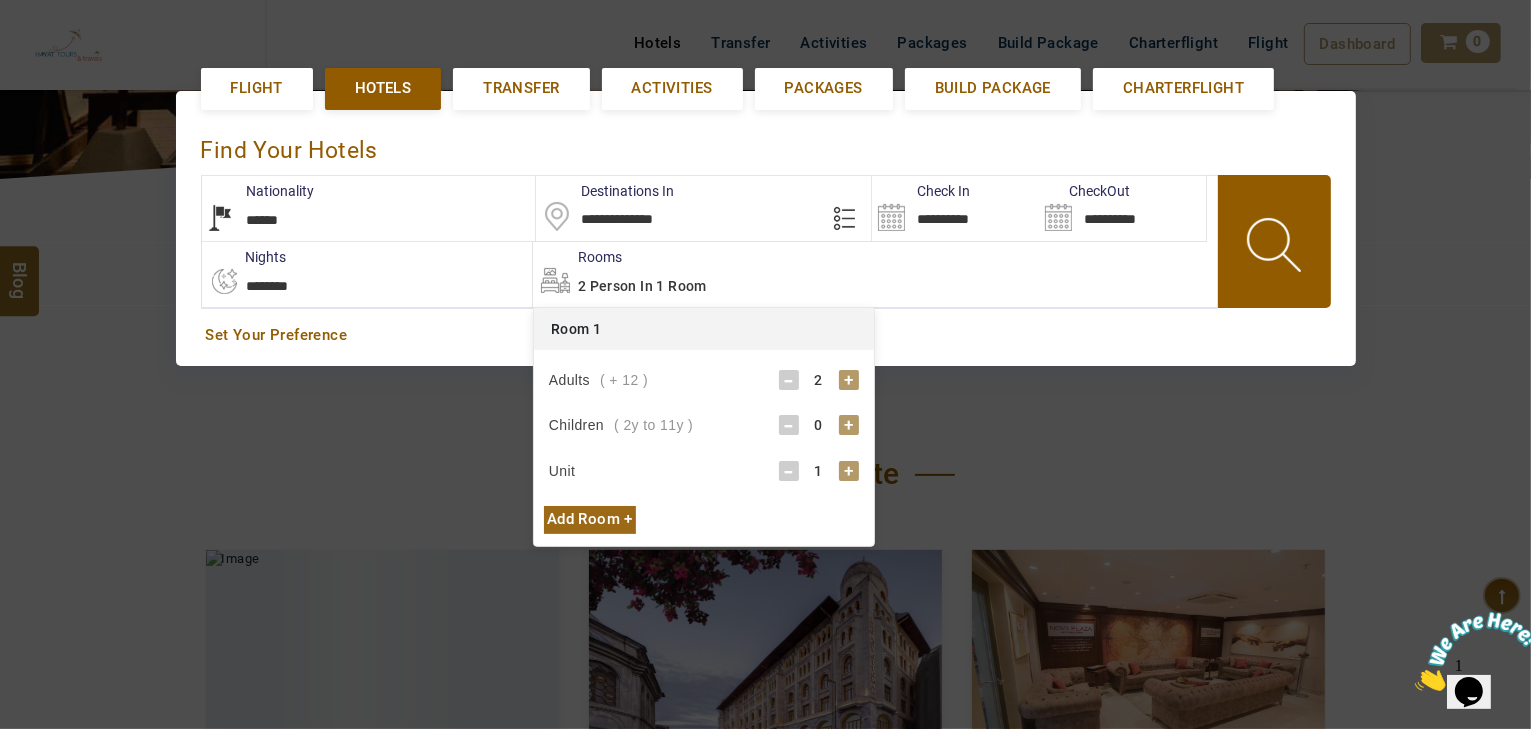 click on "+" at bounding box center [849, 425] 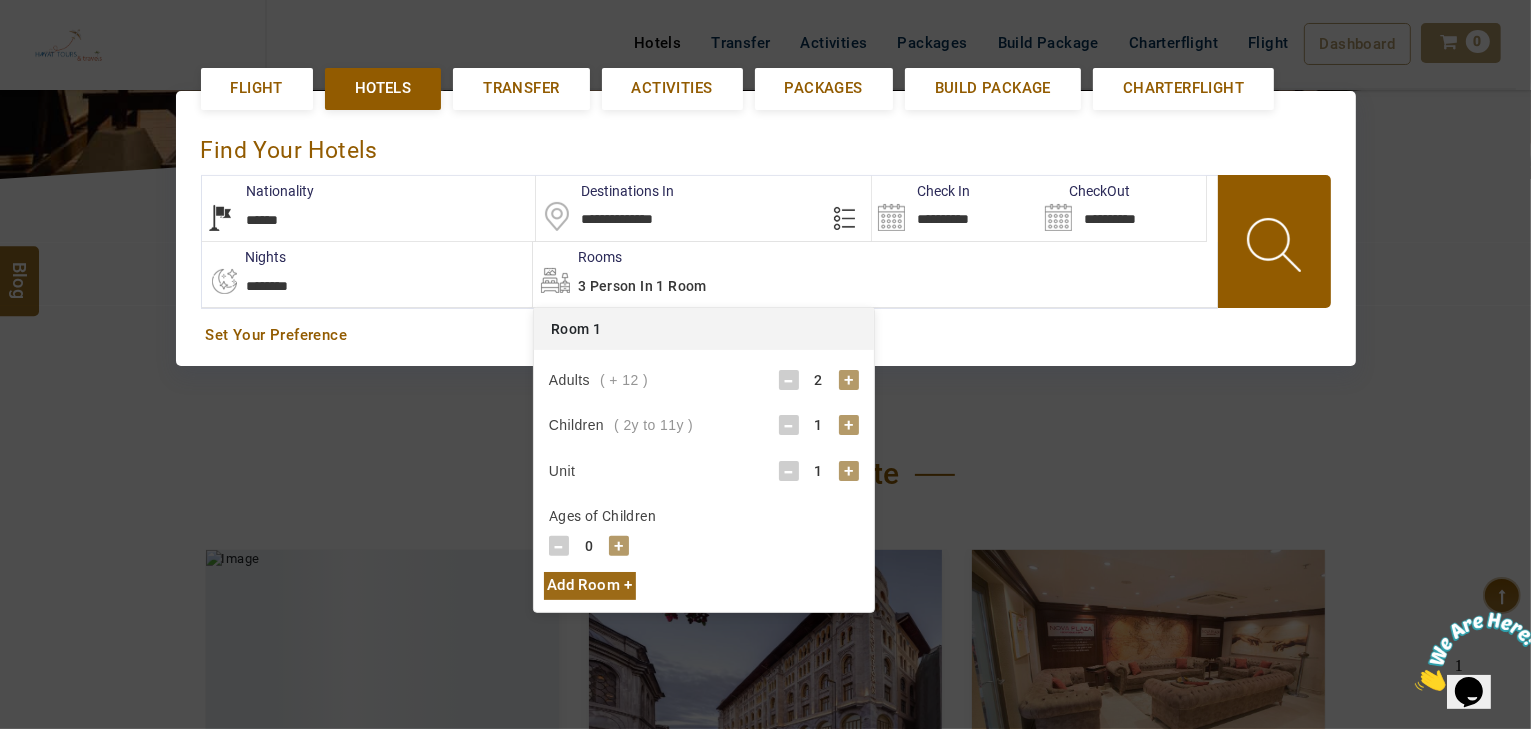 click on "+" at bounding box center [849, 425] 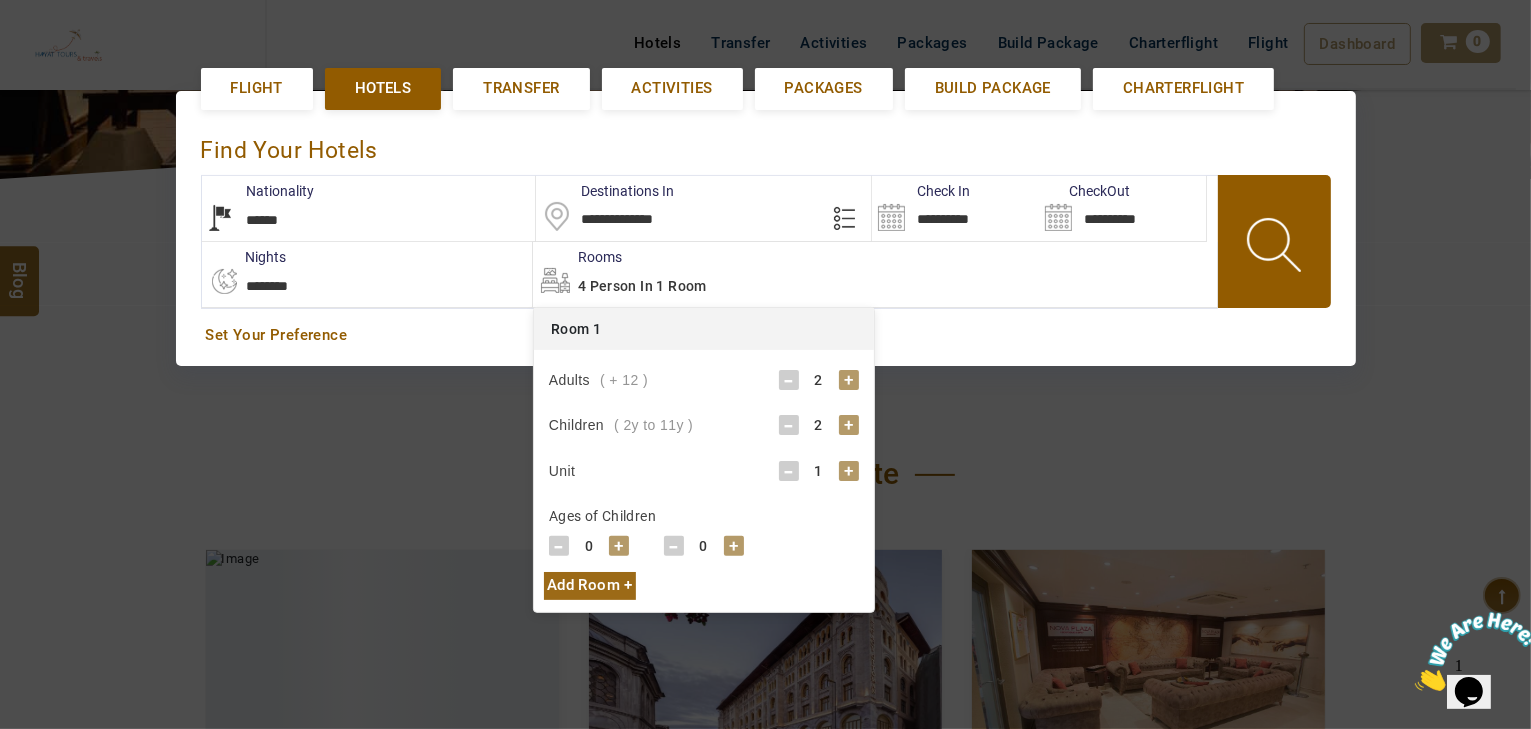 click on "+" at bounding box center [619, 546] 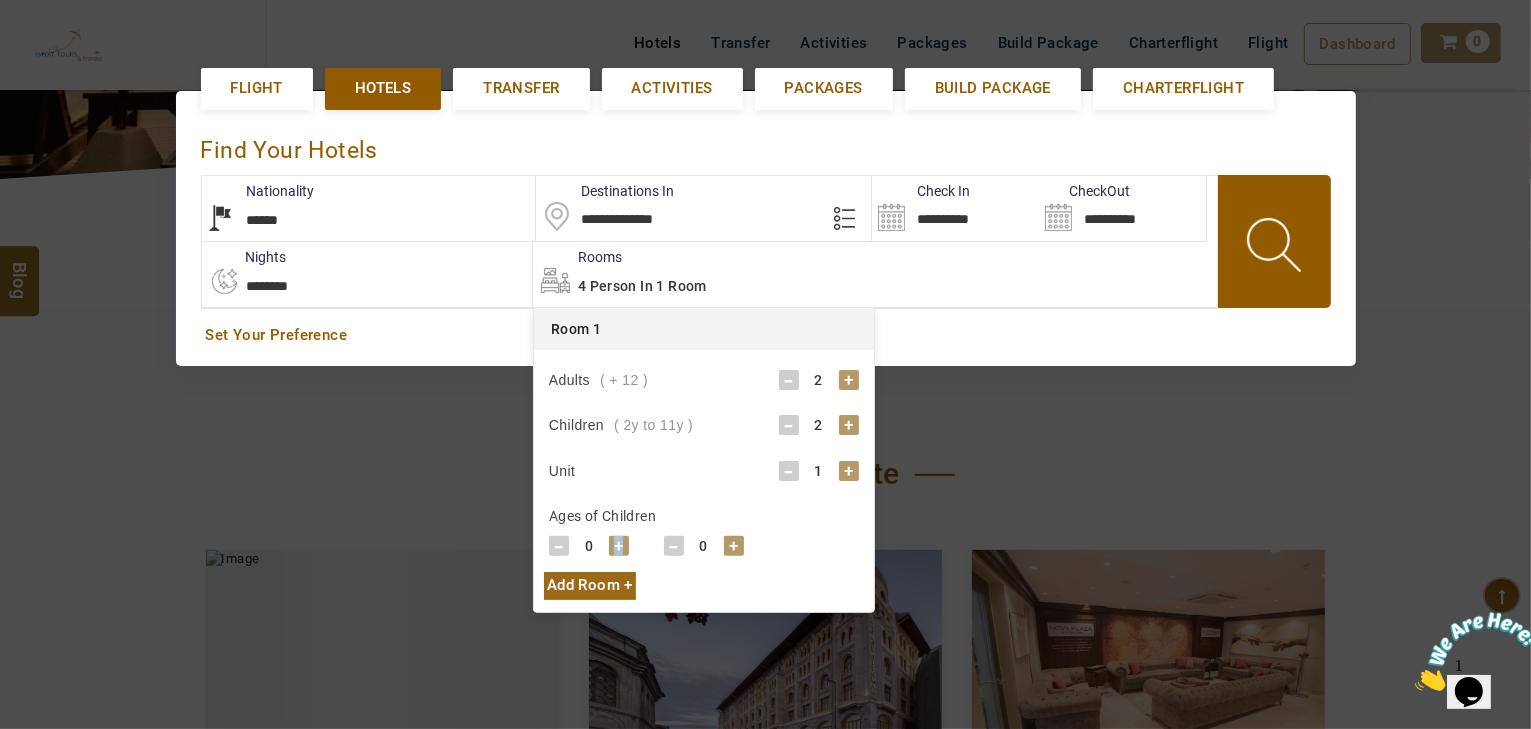 click on "+" at bounding box center (619, 546) 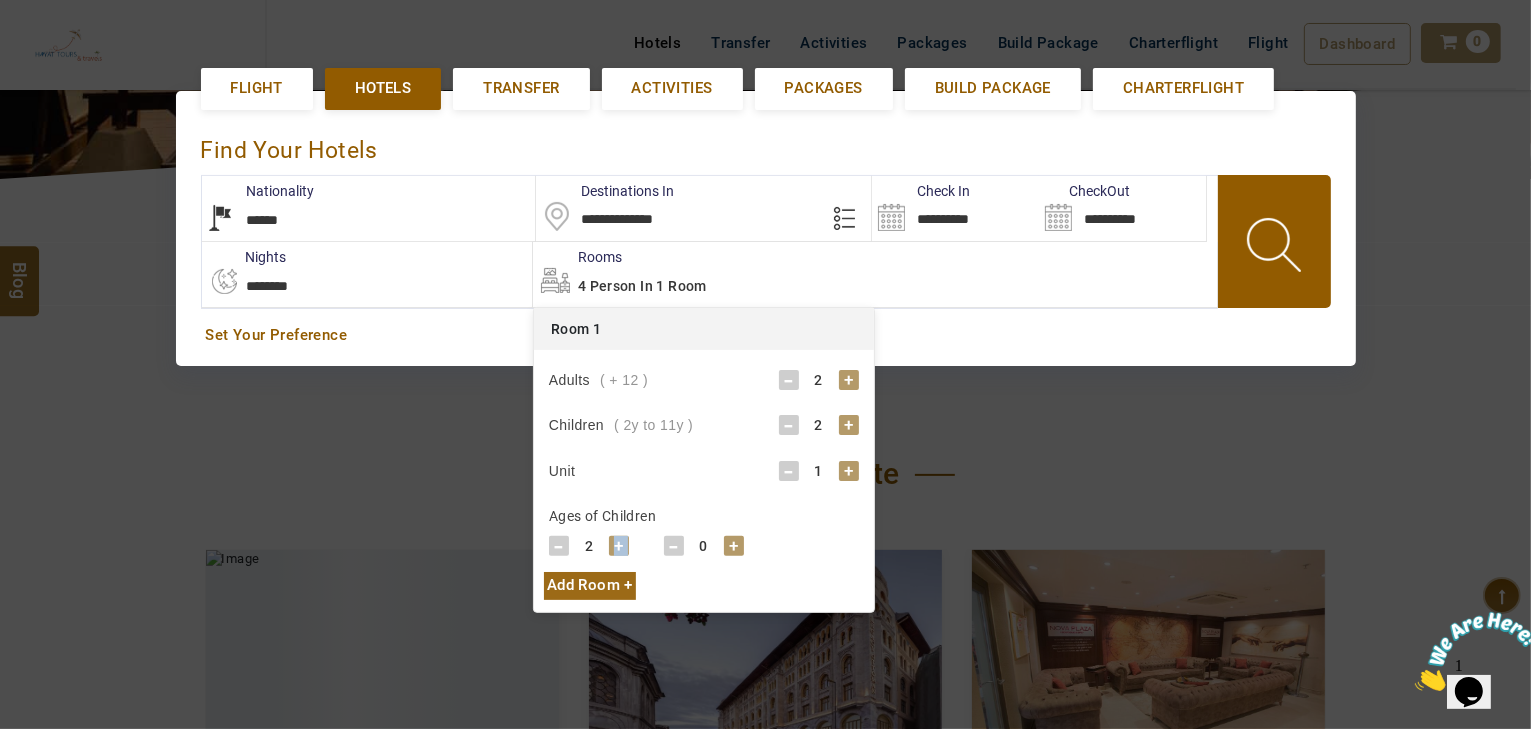 click on "+" at bounding box center (619, 546) 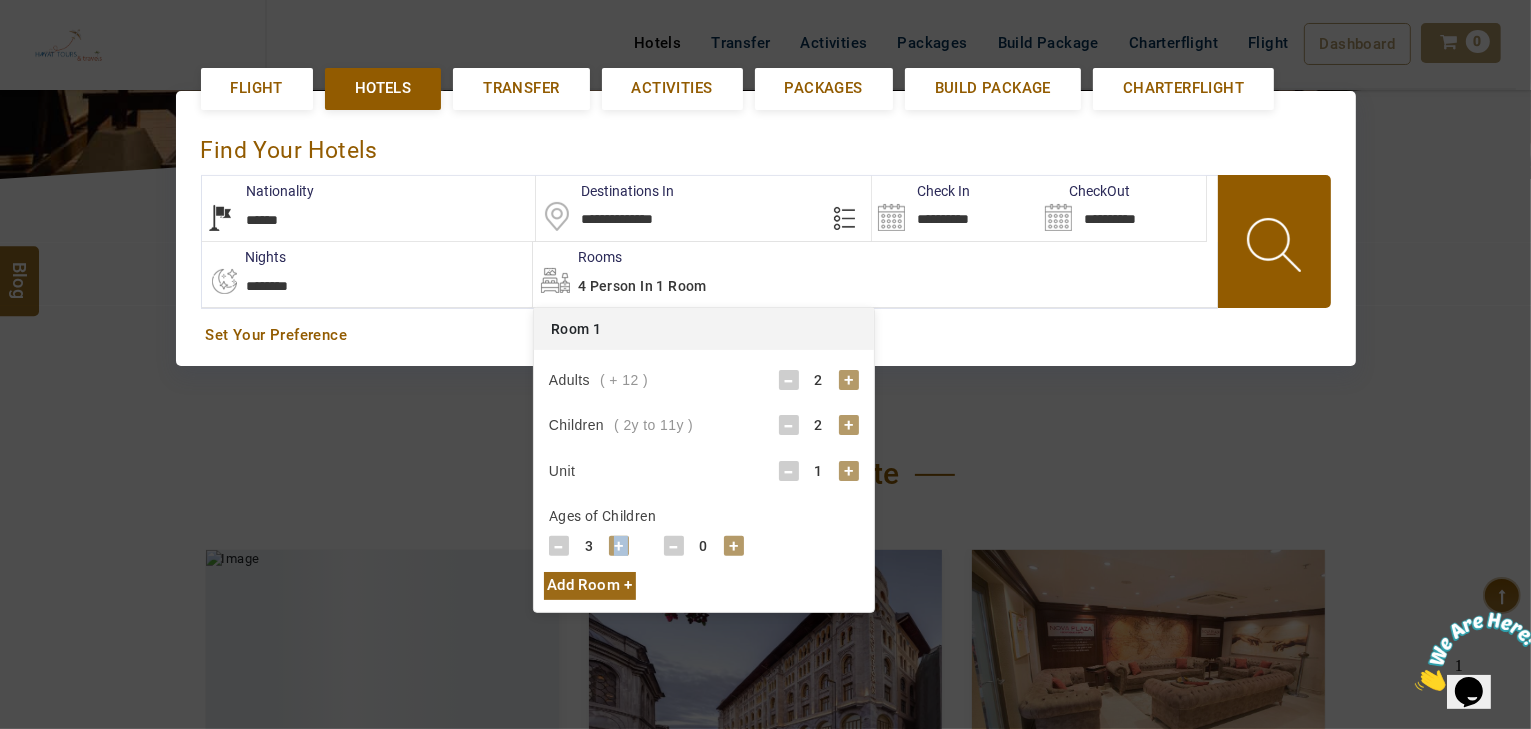 click on "+" at bounding box center [619, 546] 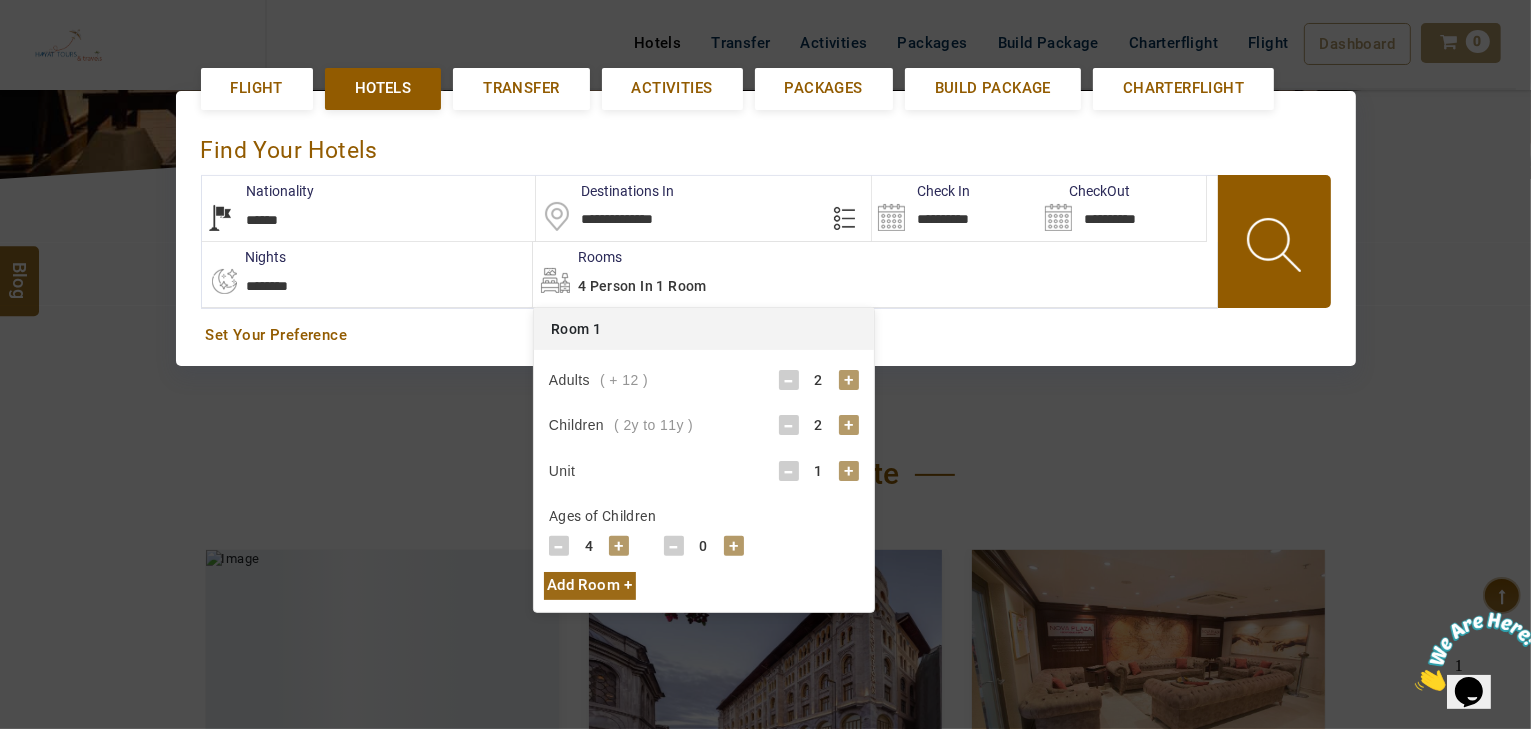 click on "+" at bounding box center (734, 546) 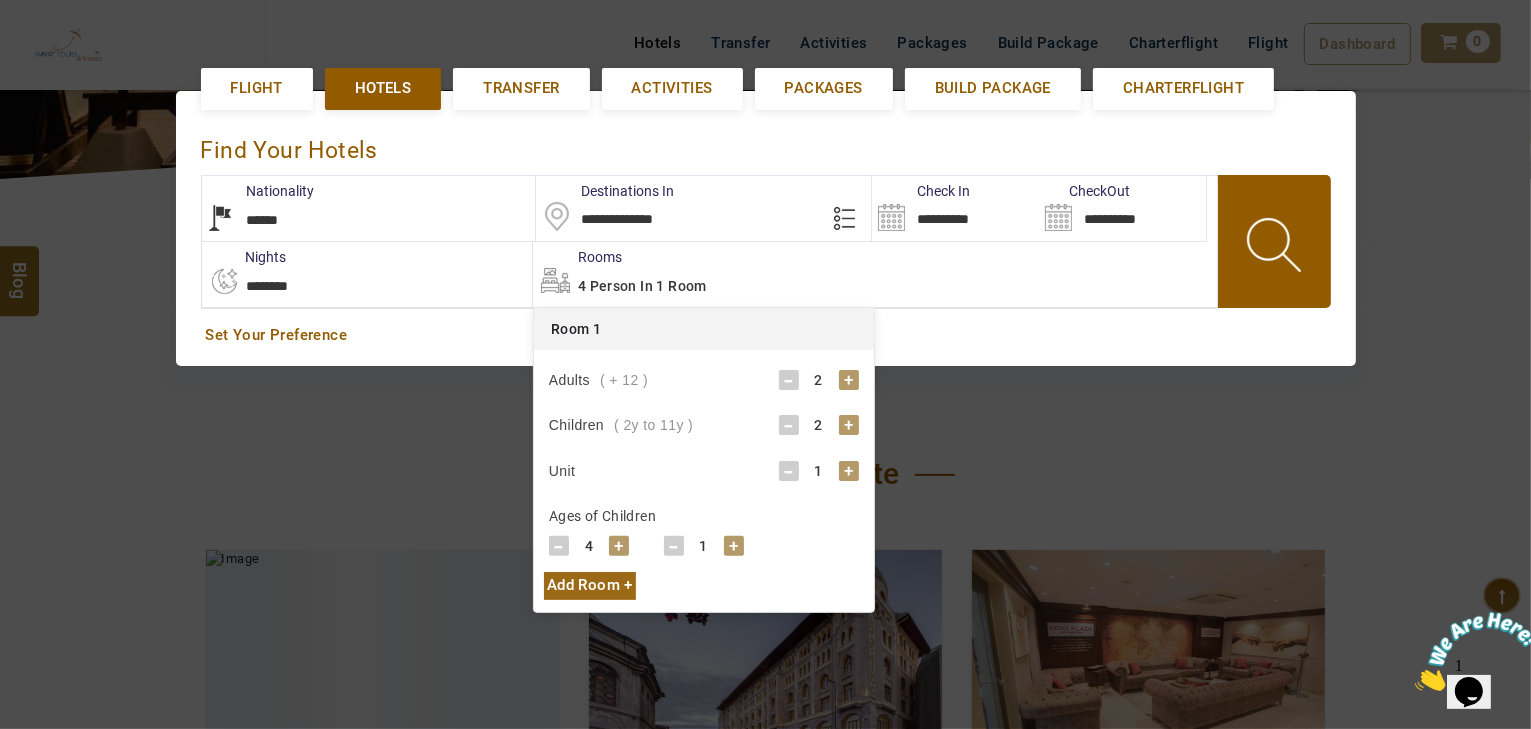 click on "Set Your Preference" at bounding box center (766, 335) 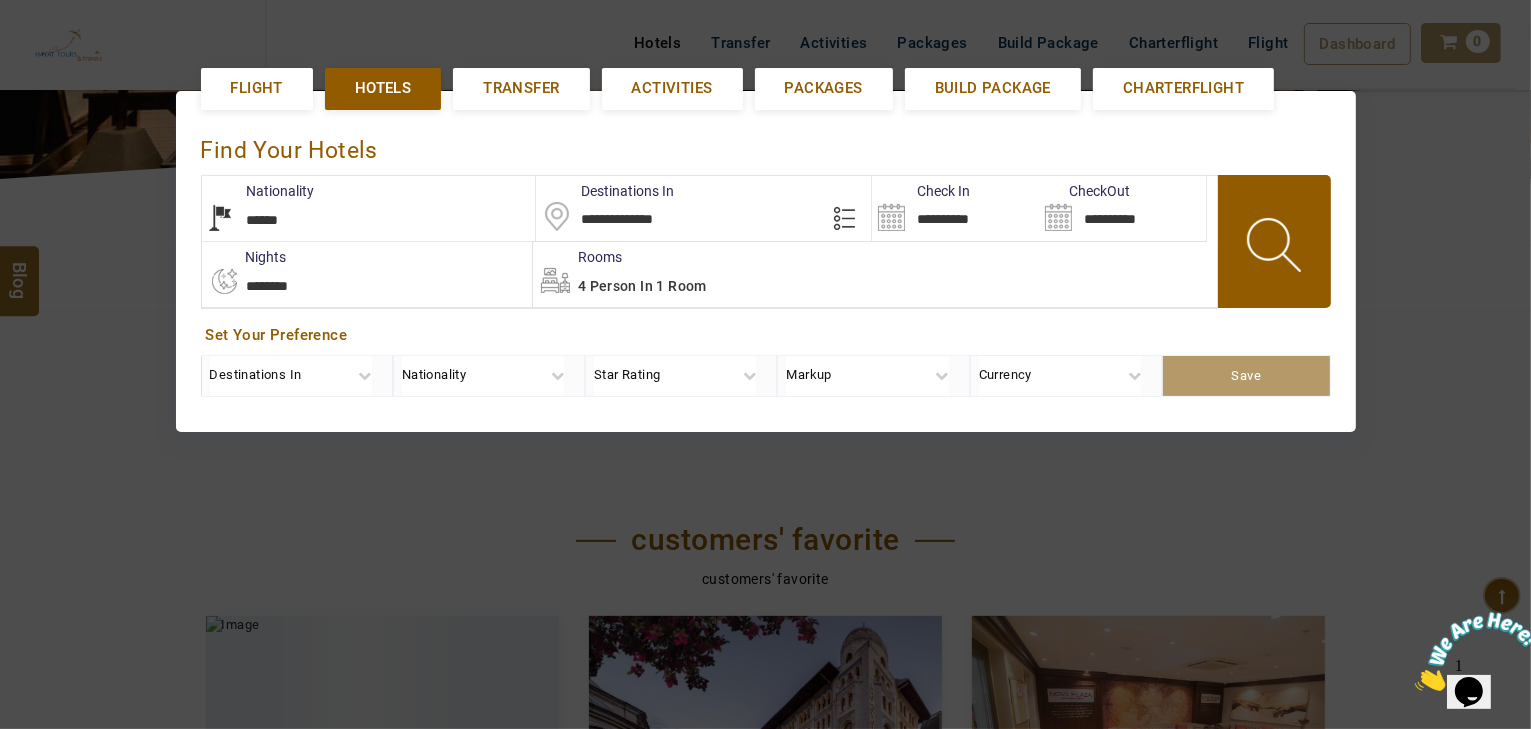 click at bounding box center (1276, 248) 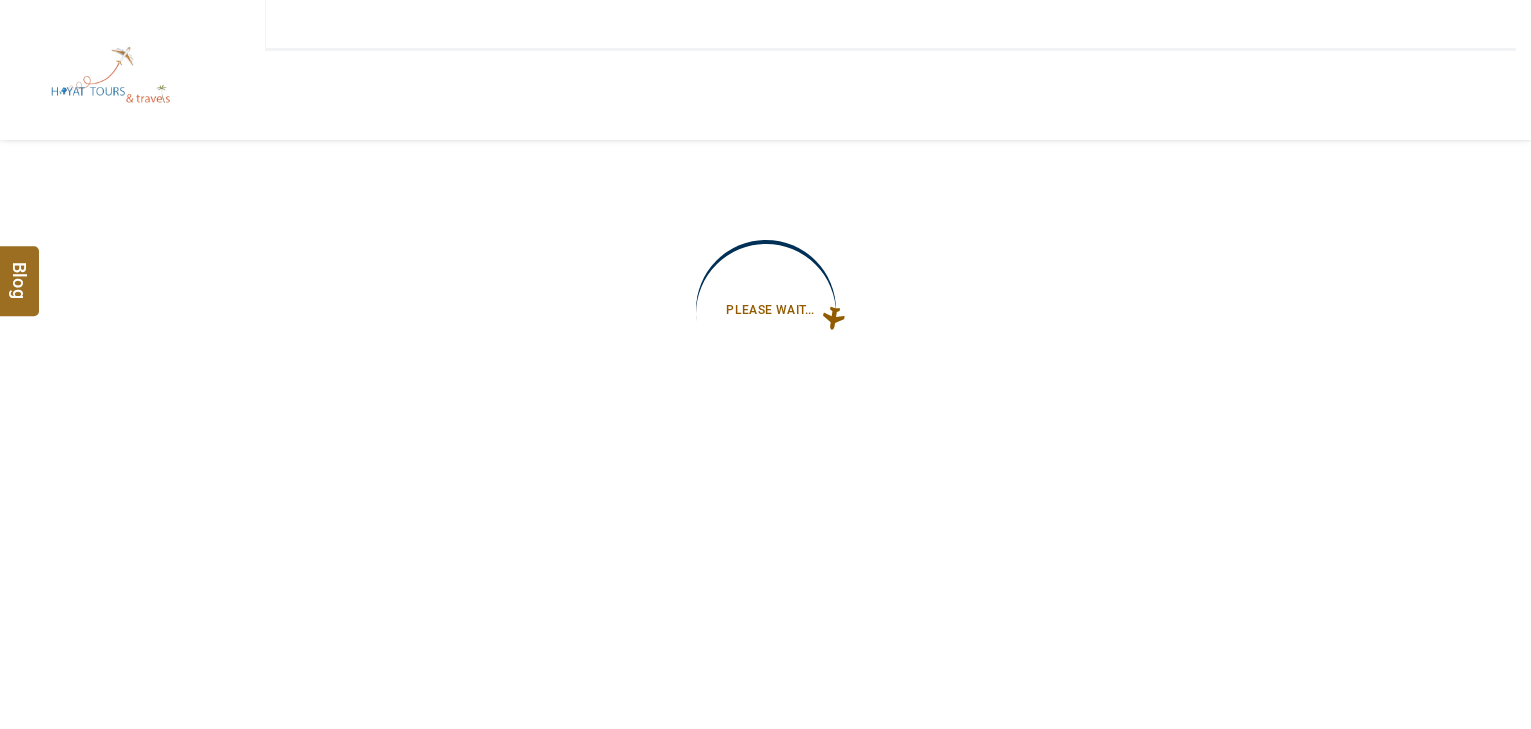 type on "**********" 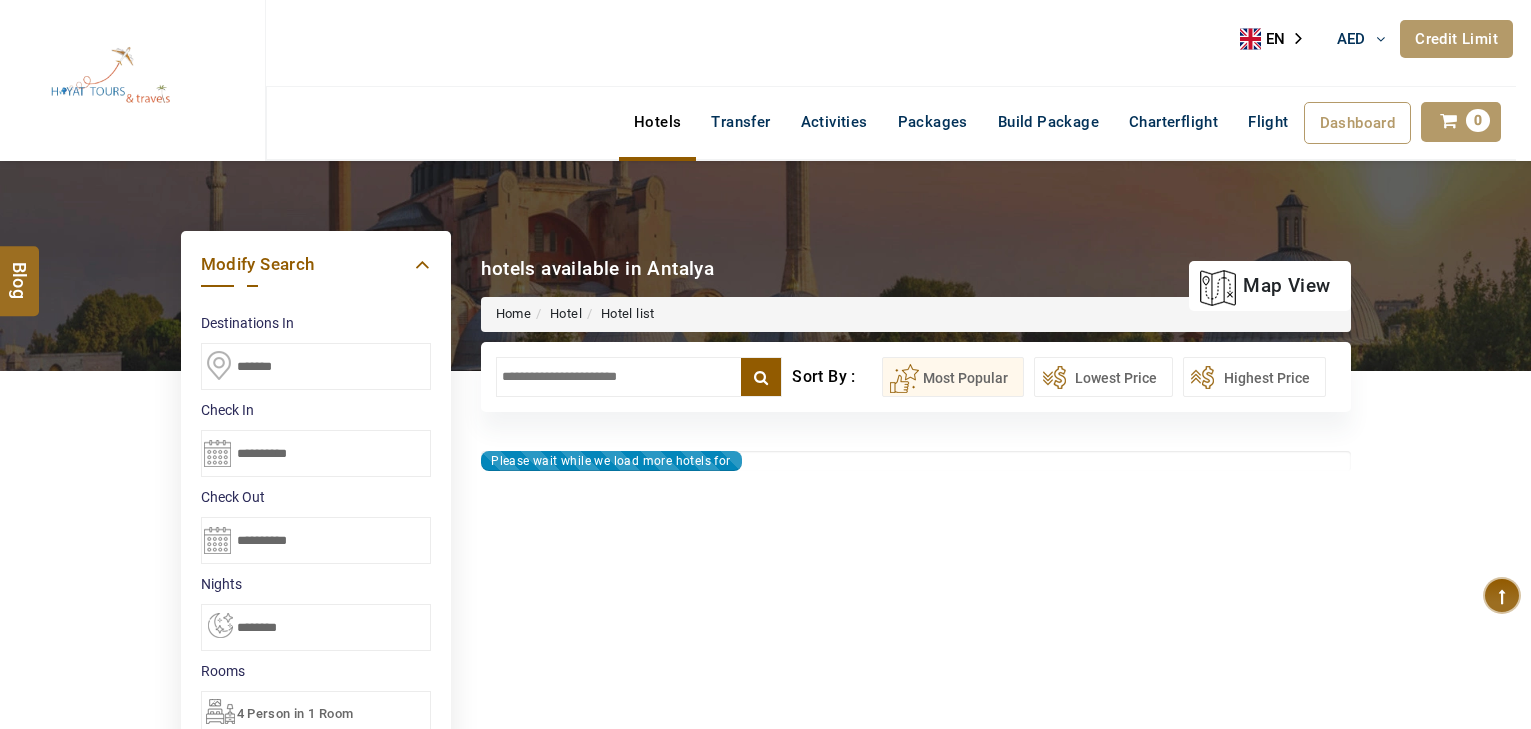 scroll, scrollTop: 0, scrollLeft: 0, axis: both 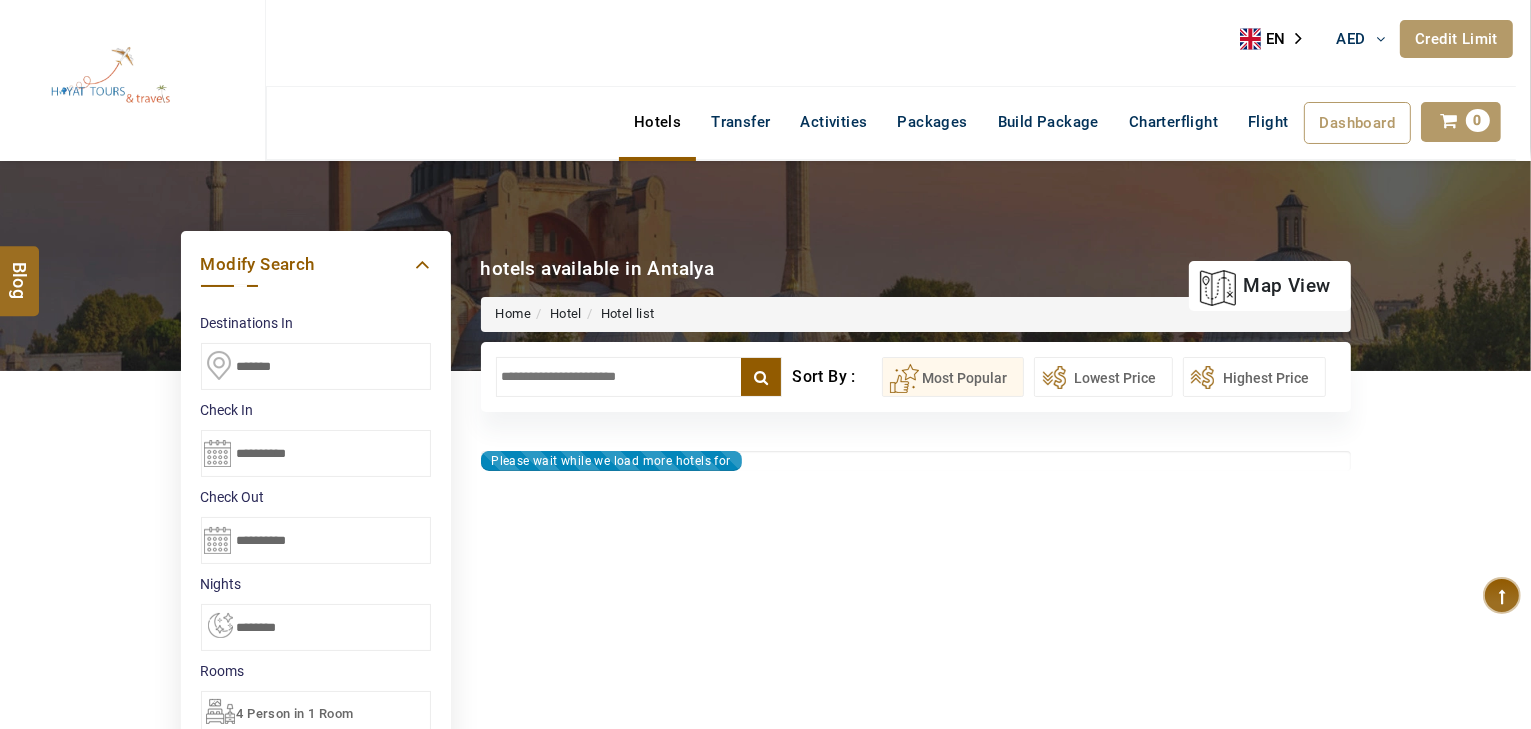 type on "**********" 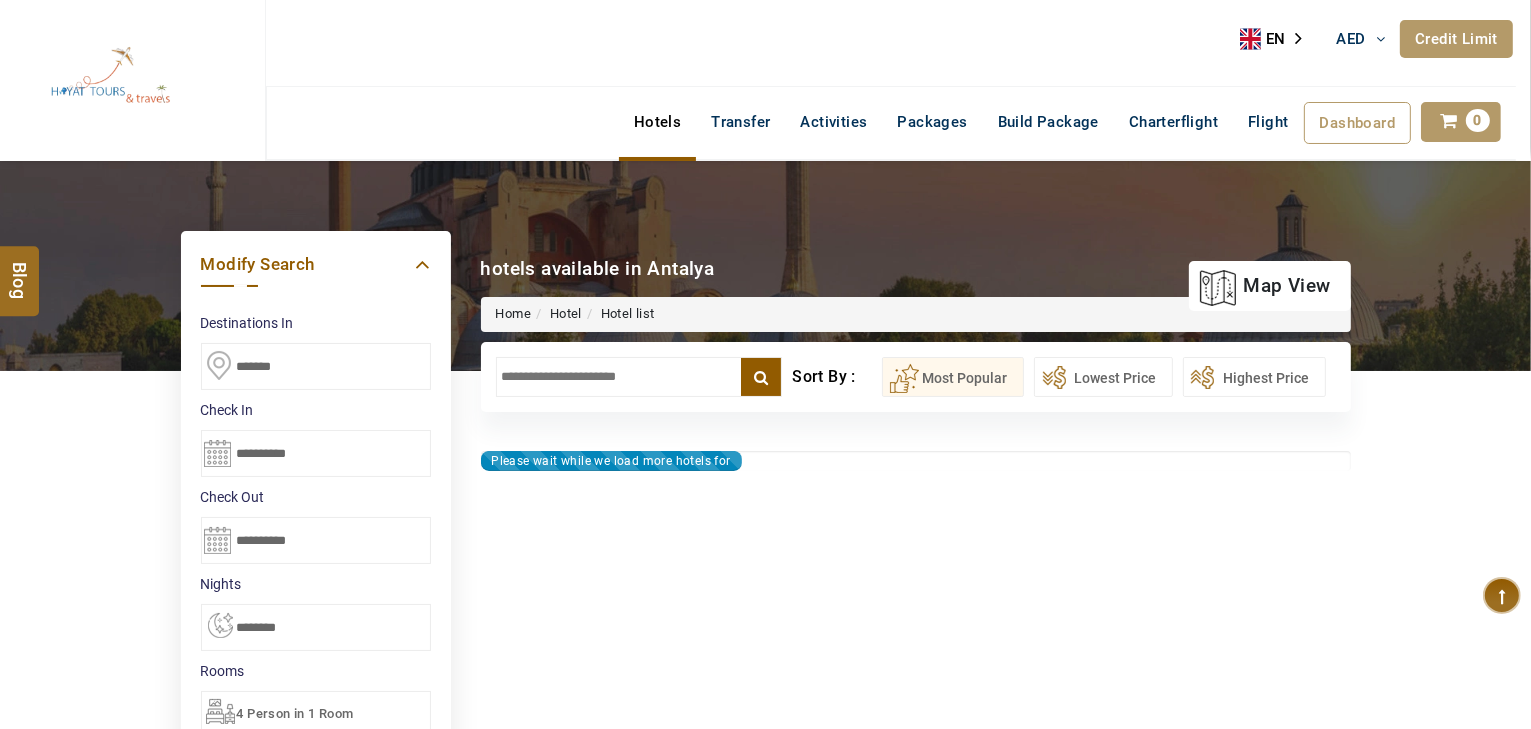 type on "**********" 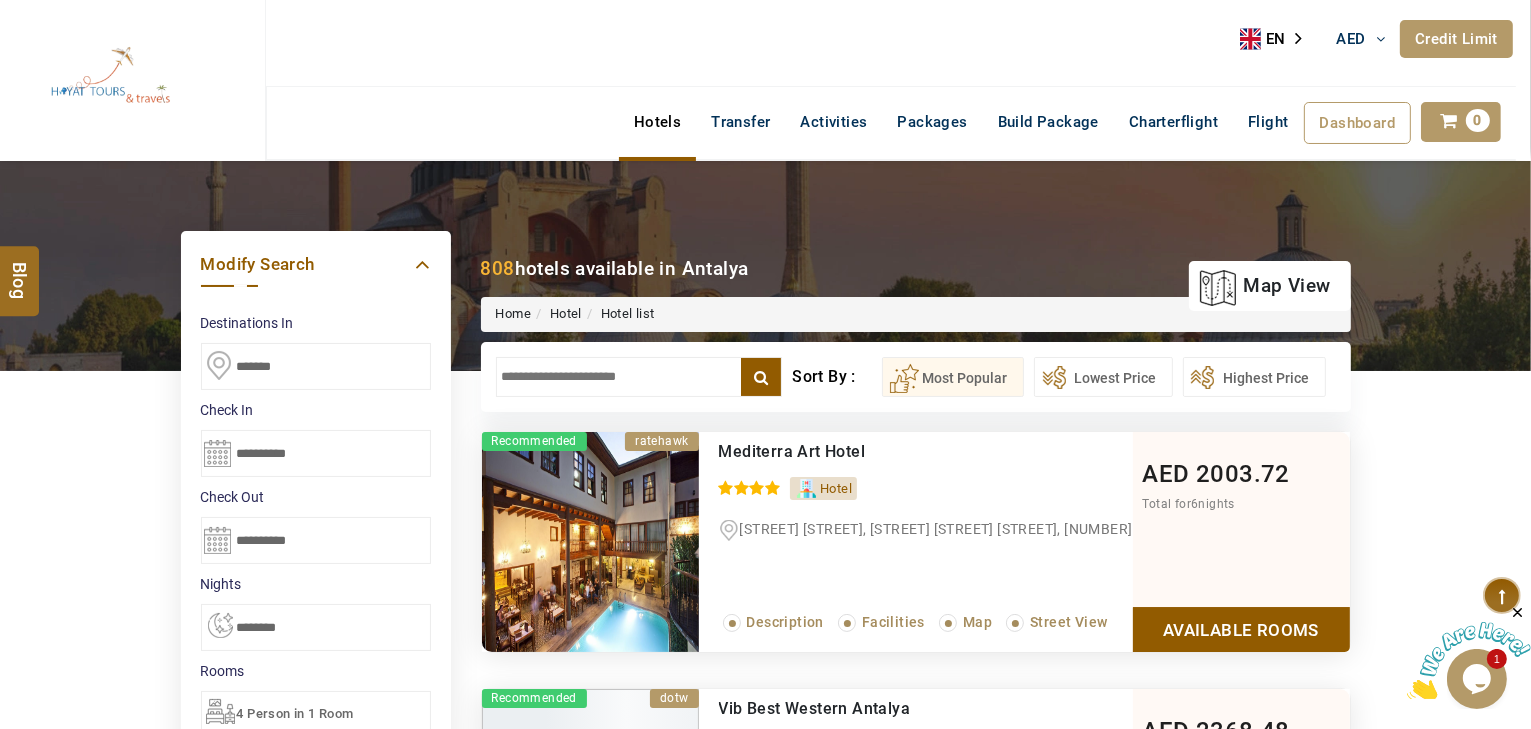 scroll, scrollTop: 0, scrollLeft: 0, axis: both 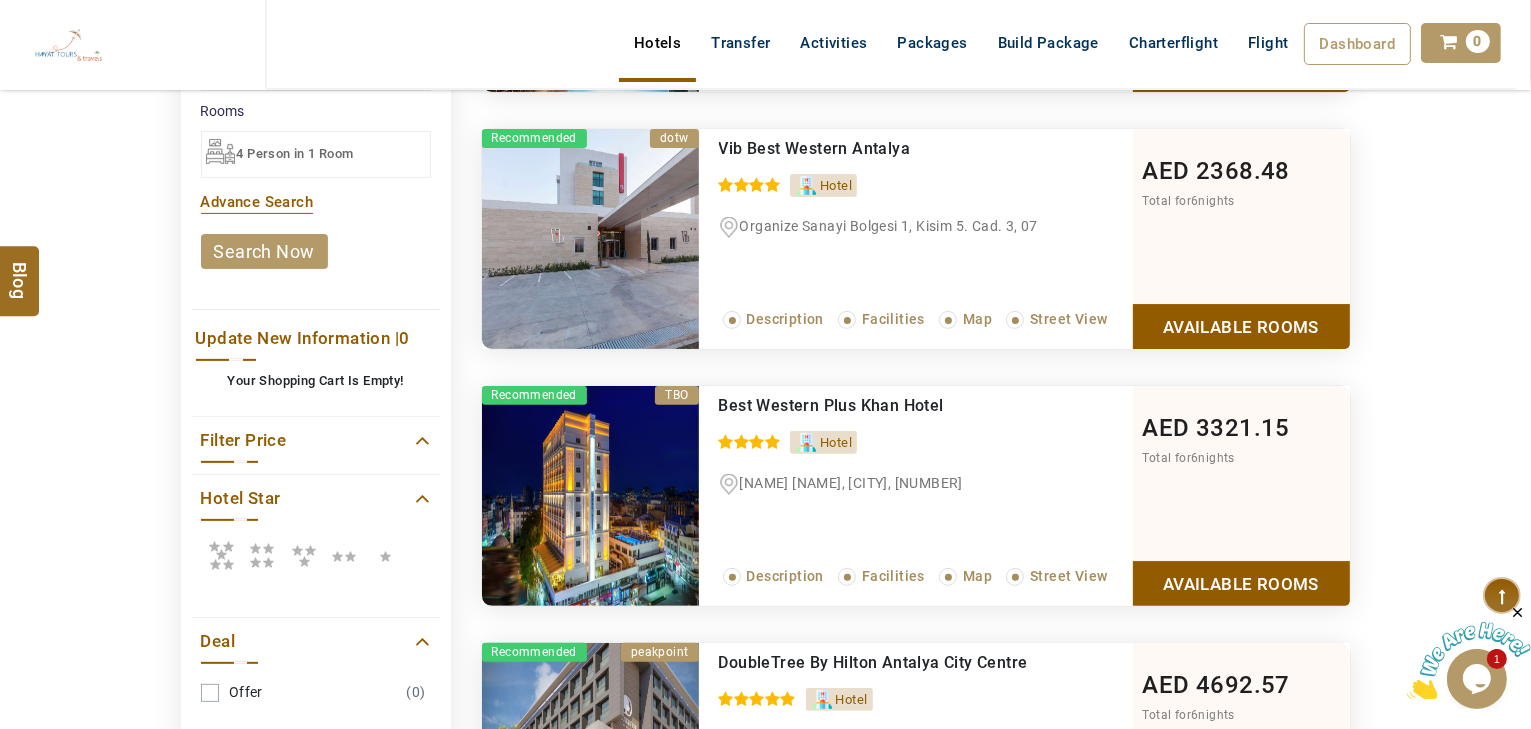 click at bounding box center (221, 555) 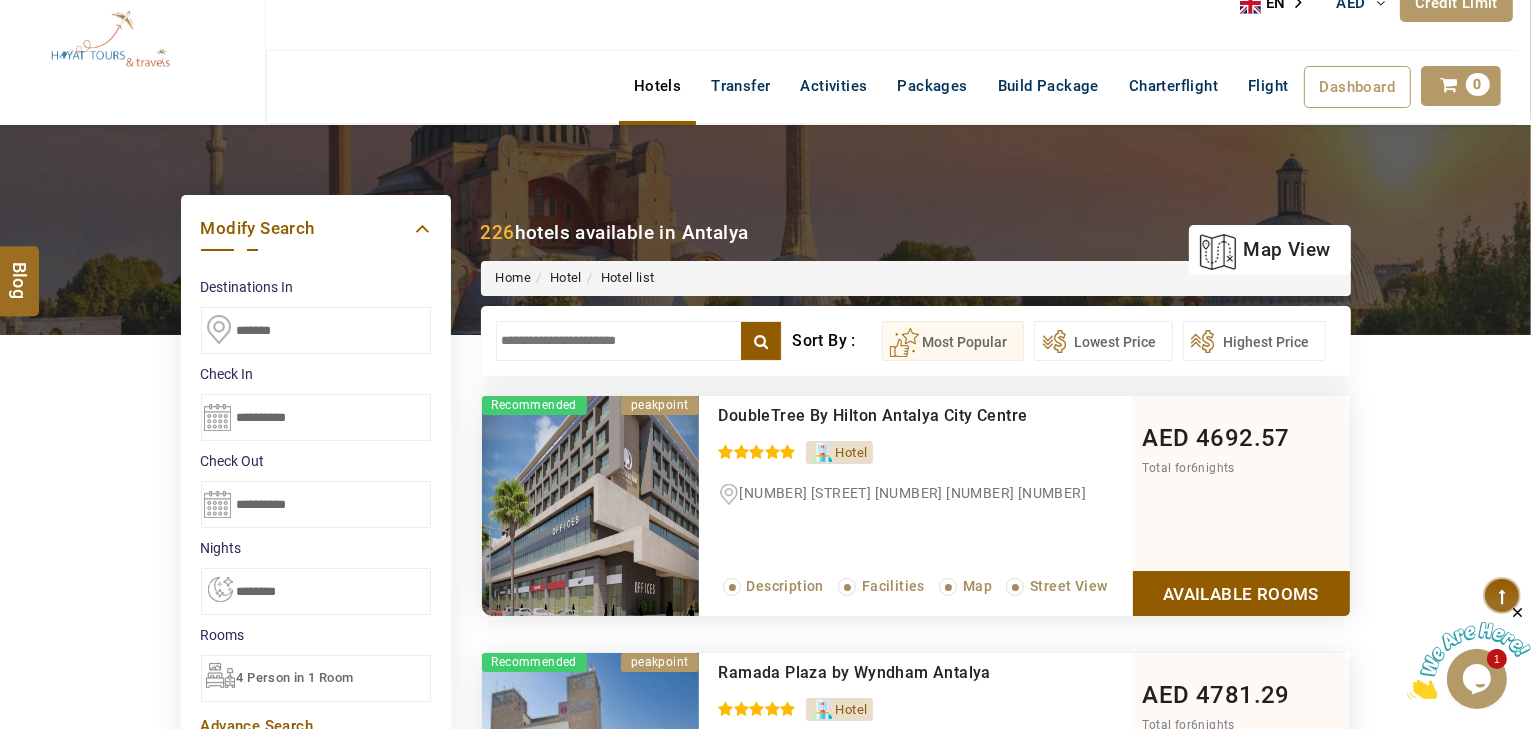 scroll, scrollTop: 0, scrollLeft: 0, axis: both 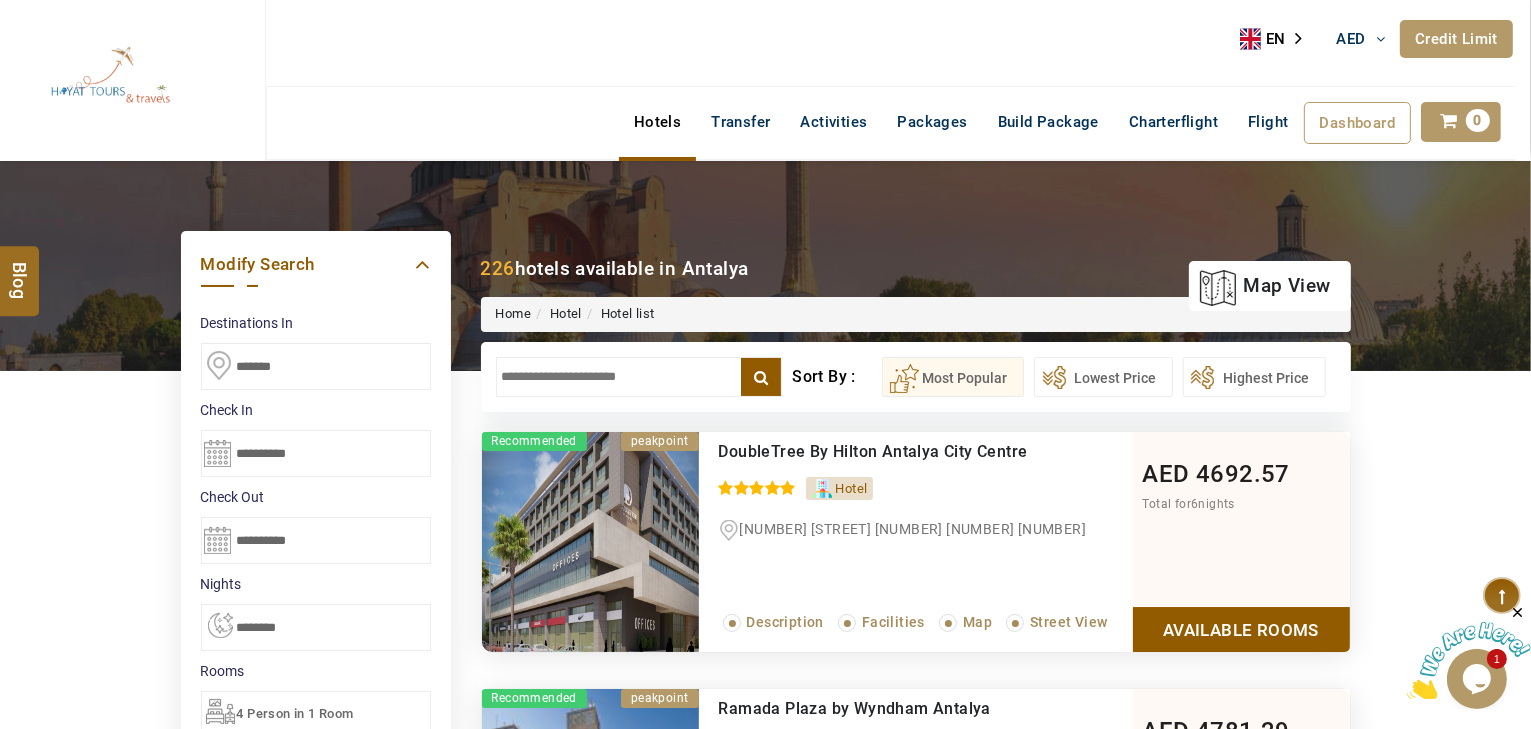click at bounding box center (639, 377) 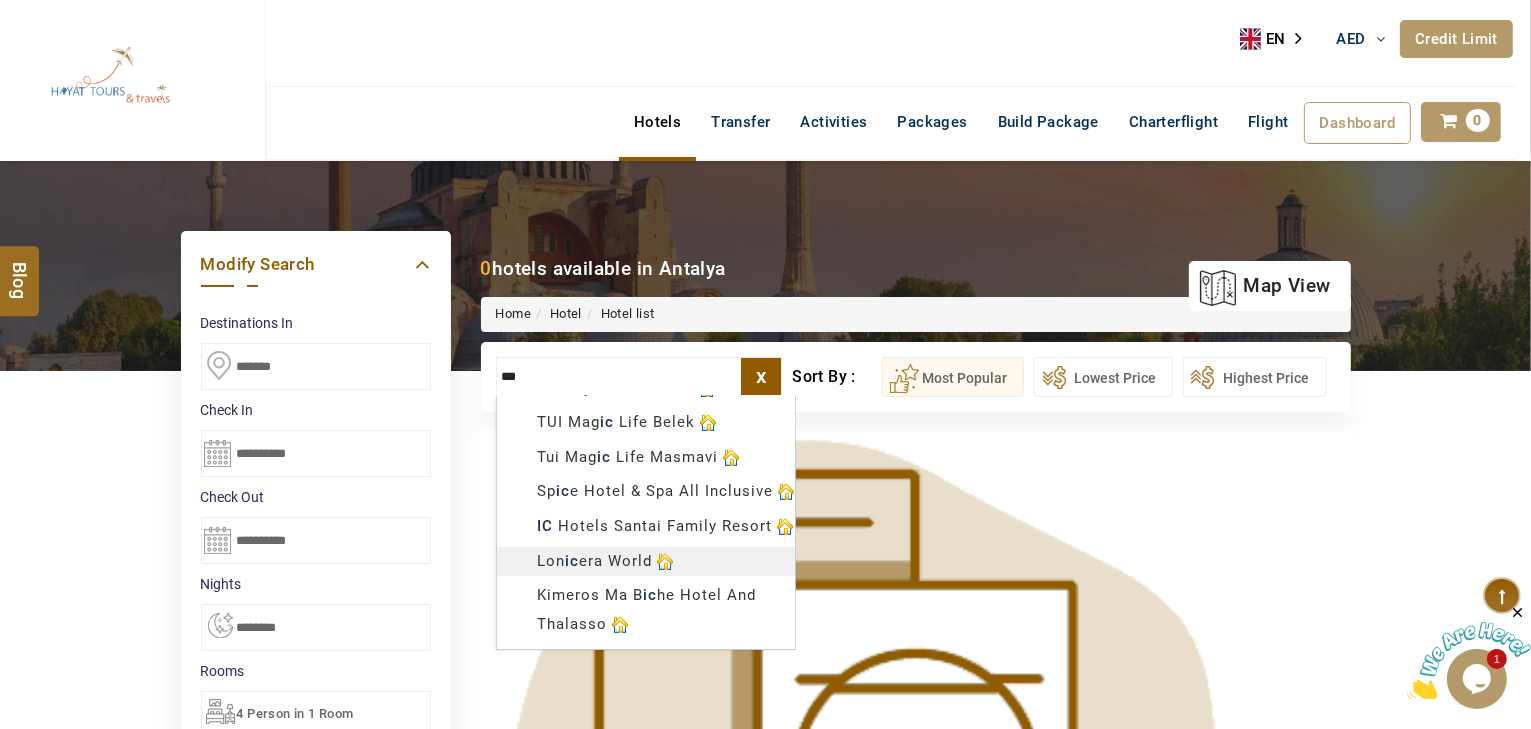 scroll, scrollTop: 880, scrollLeft: 0, axis: vertical 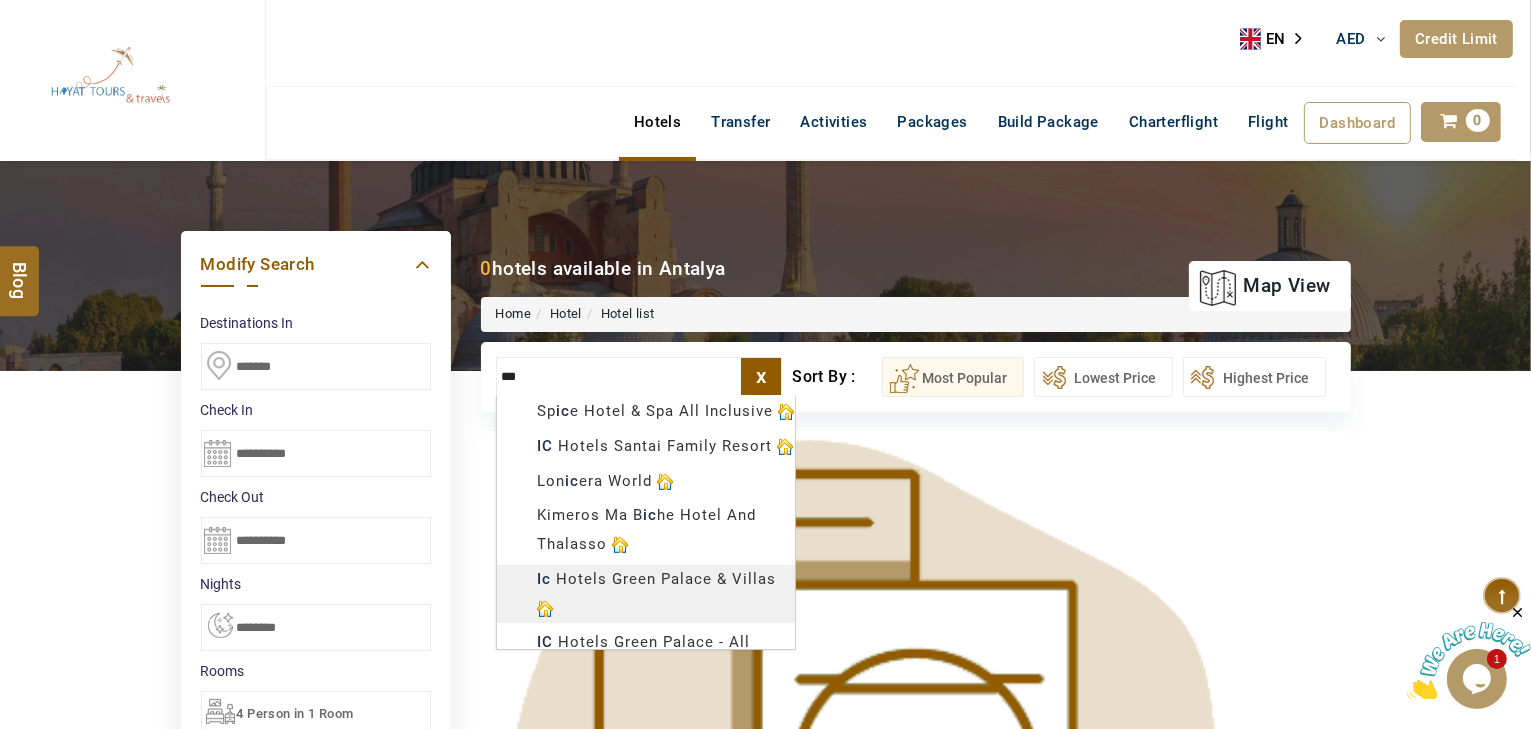 click on "Contact us at [PHONE]" at bounding box center [765, 1176] 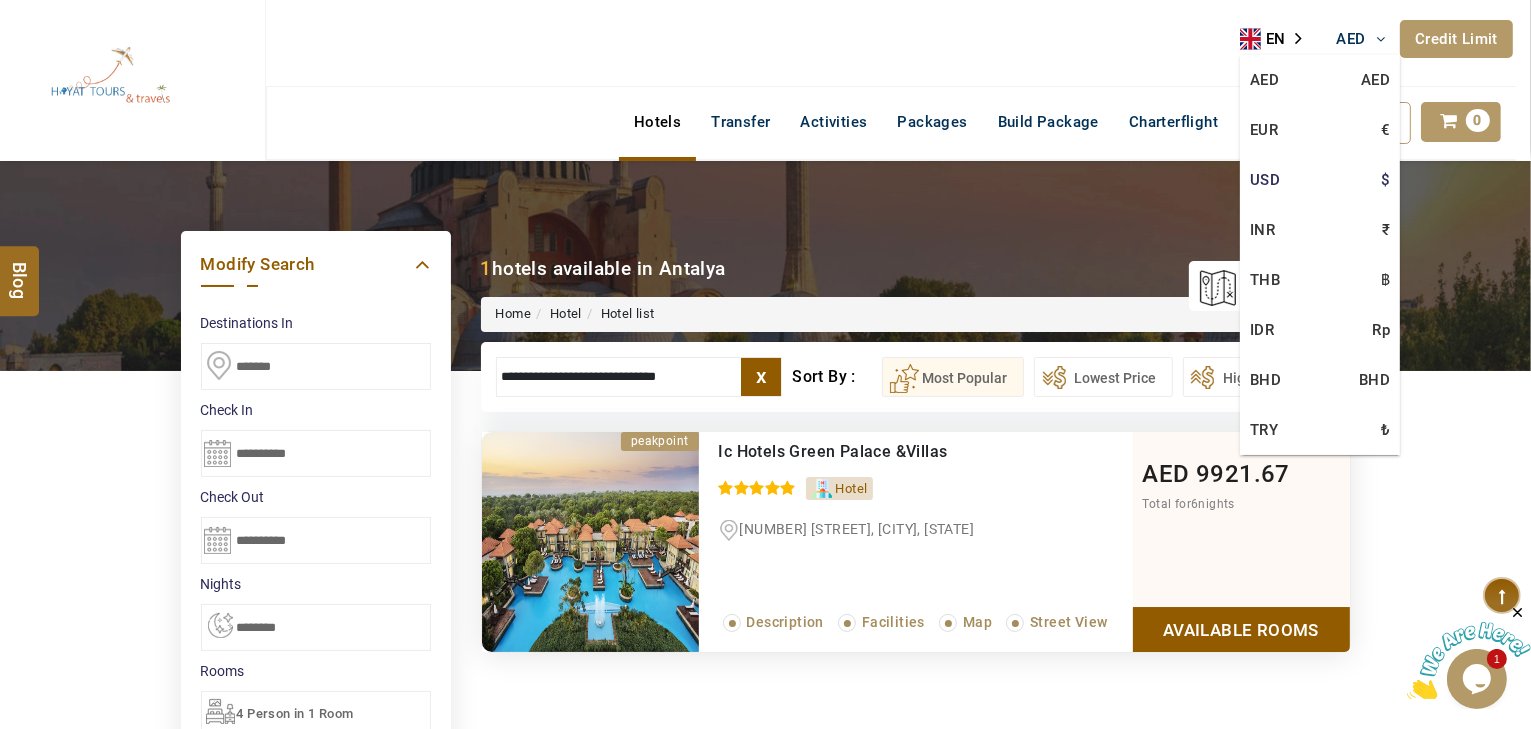 click on "USD  $" at bounding box center (1320, 180) 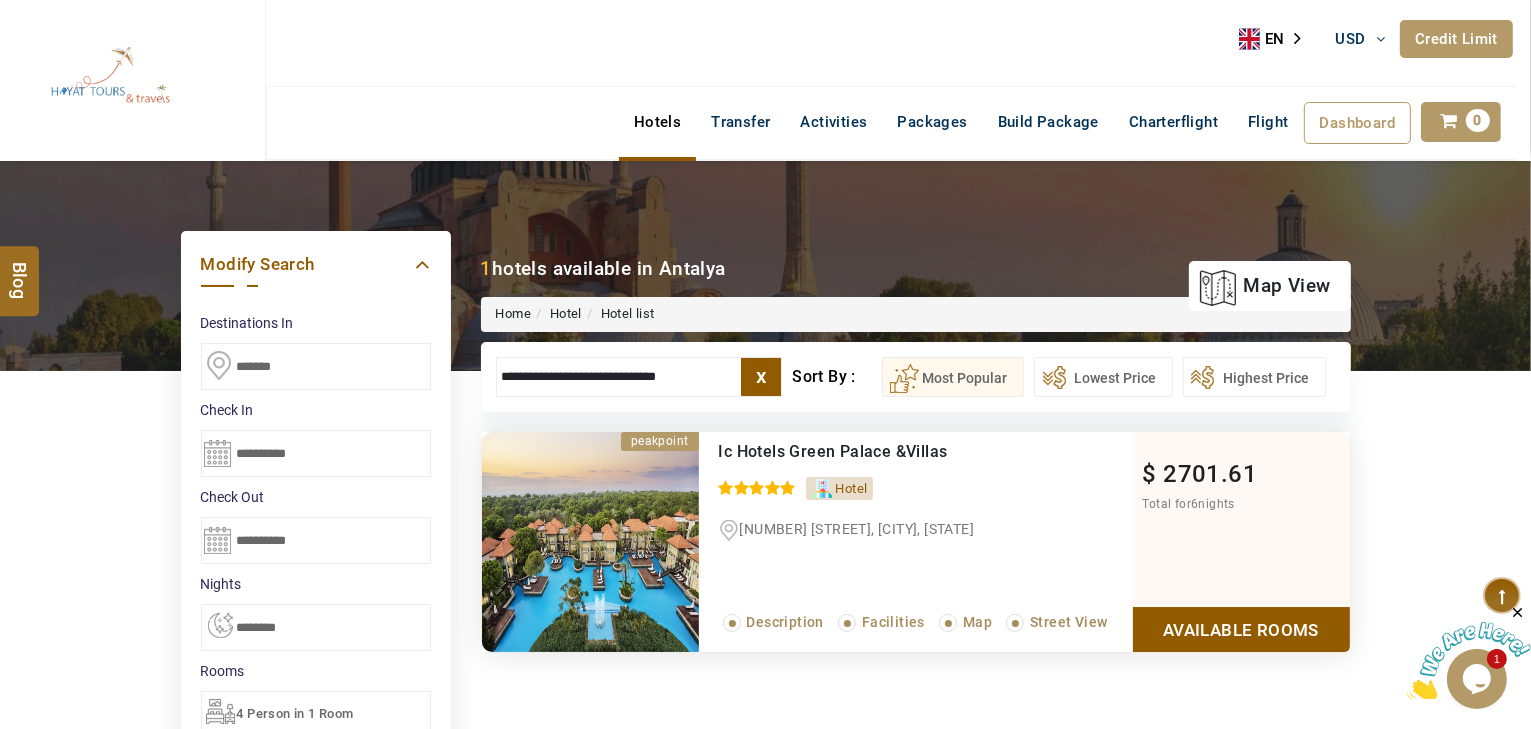 drag, startPoint x: 546, startPoint y: 364, endPoint x: 516, endPoint y: 362, distance: 30.066593 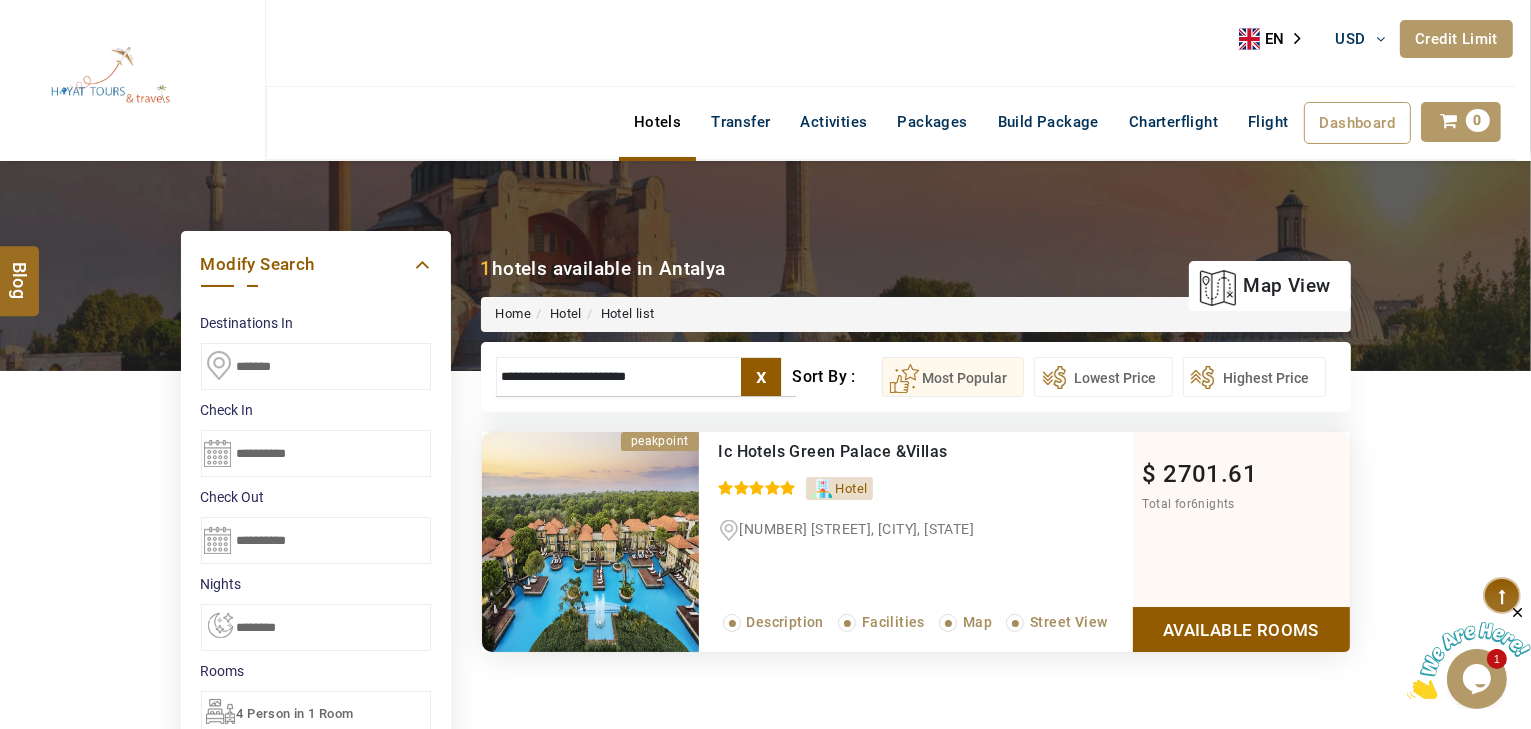 scroll, scrollTop: 0, scrollLeft: 0, axis: both 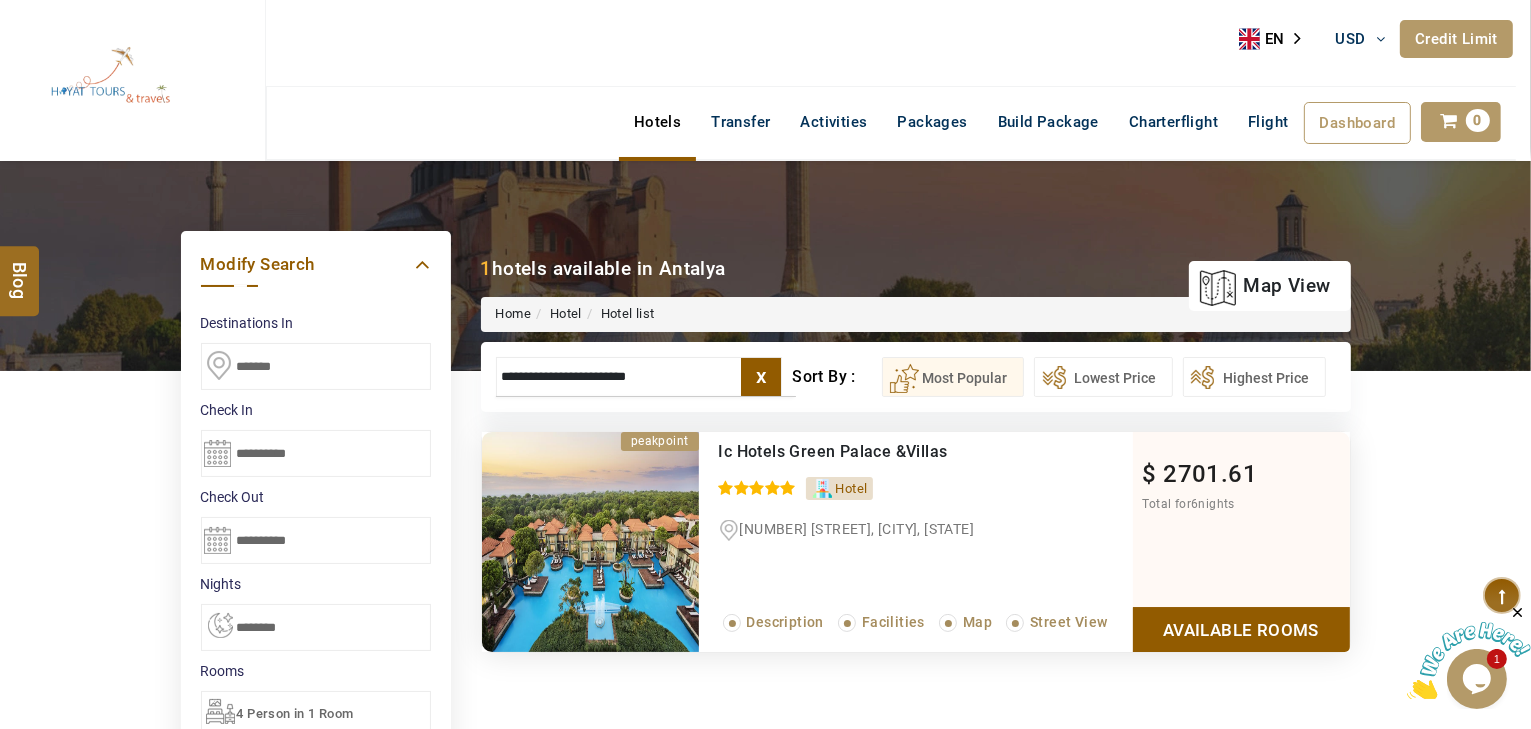 click on "**********" at bounding box center [639, 377] 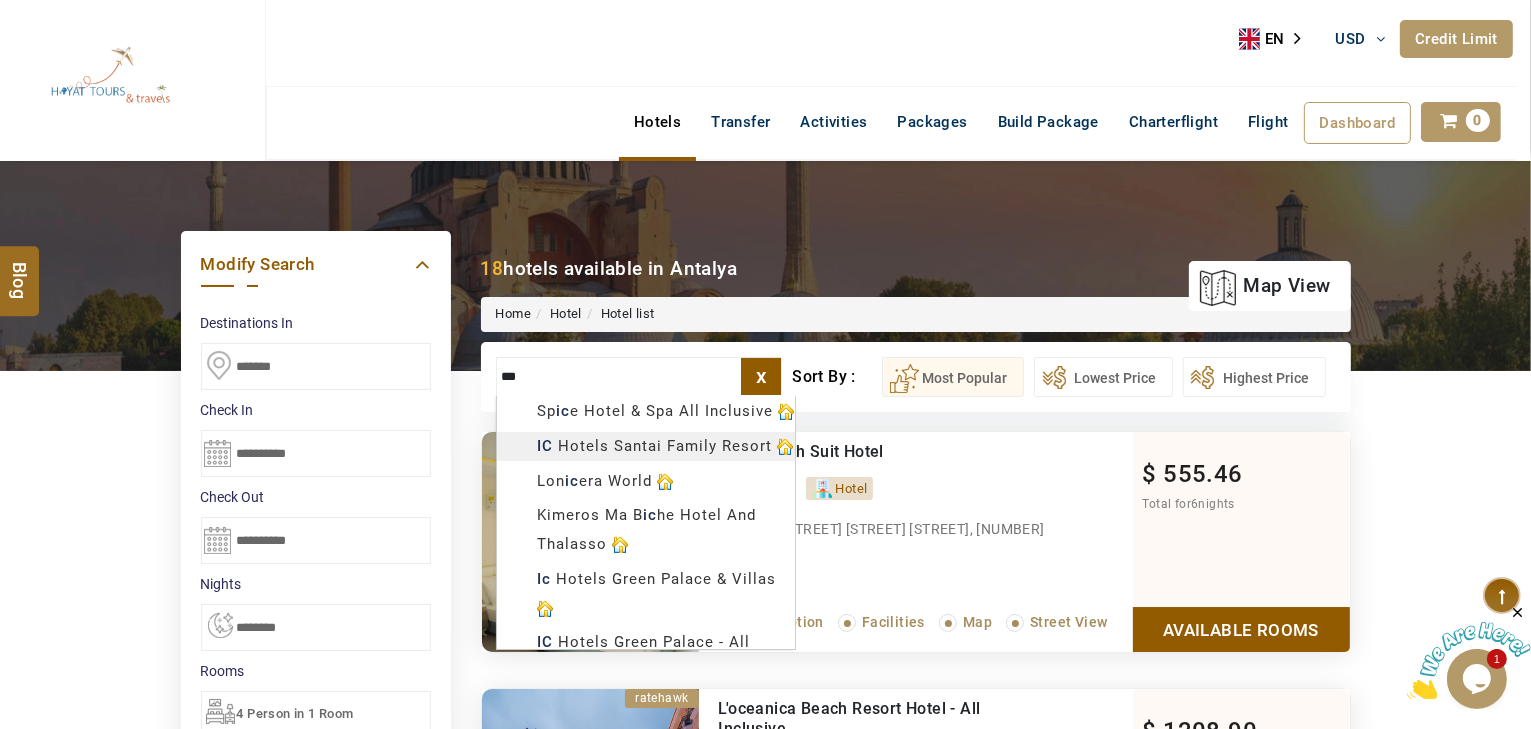 scroll, scrollTop: 800, scrollLeft: 0, axis: vertical 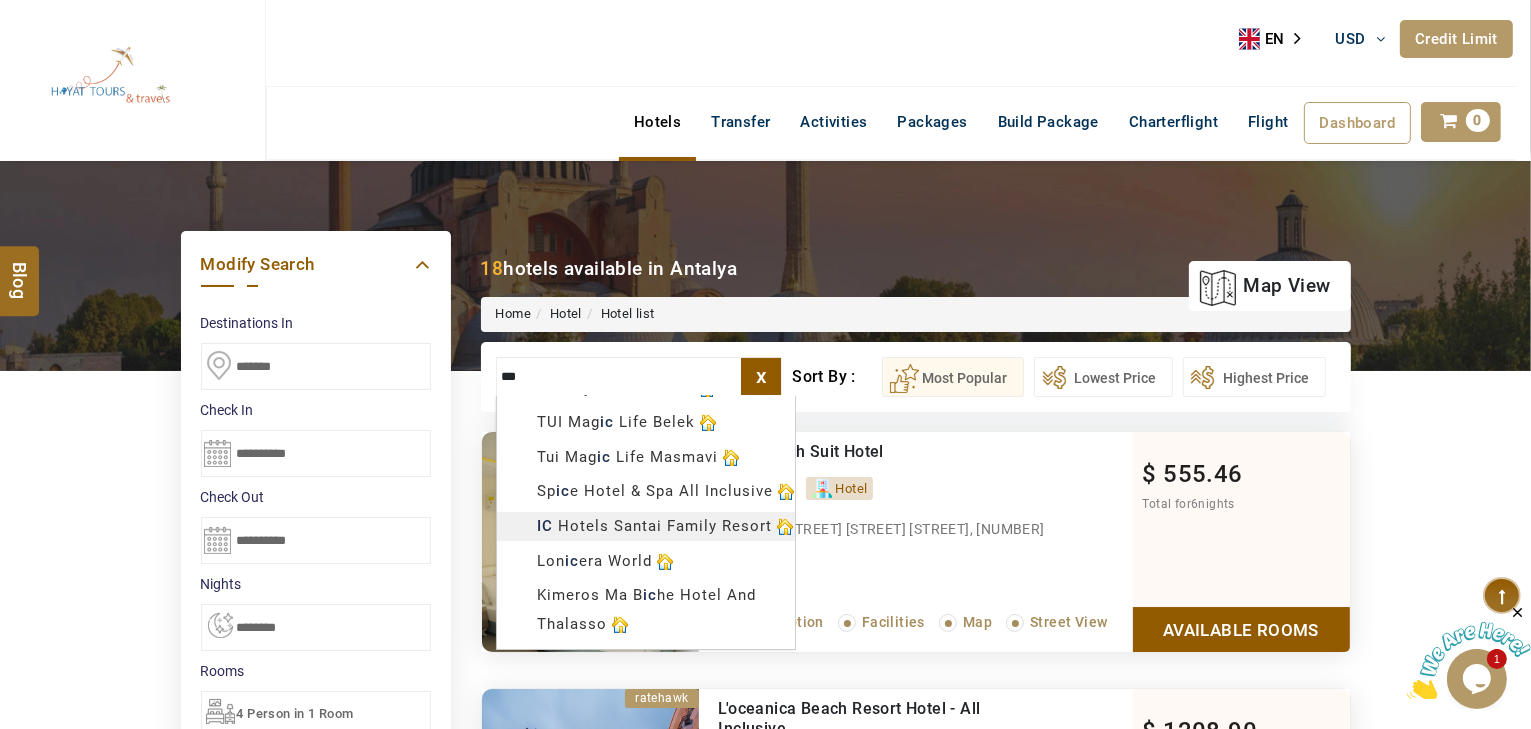 click on "Contact us at [PHONE]" at bounding box center (765, 1176) 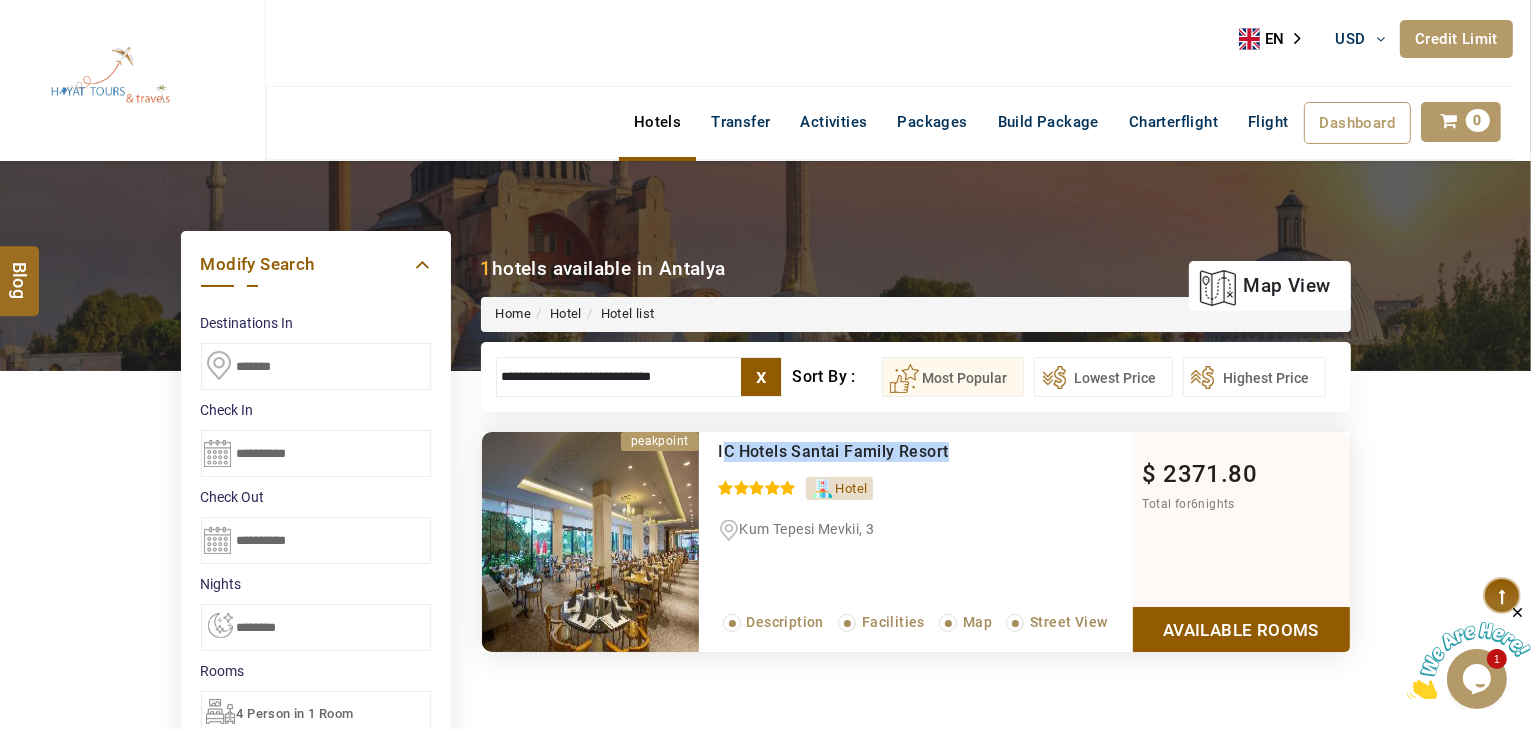 drag, startPoint x: 943, startPoint y: 442, endPoint x: 719, endPoint y: 445, distance: 224.0201 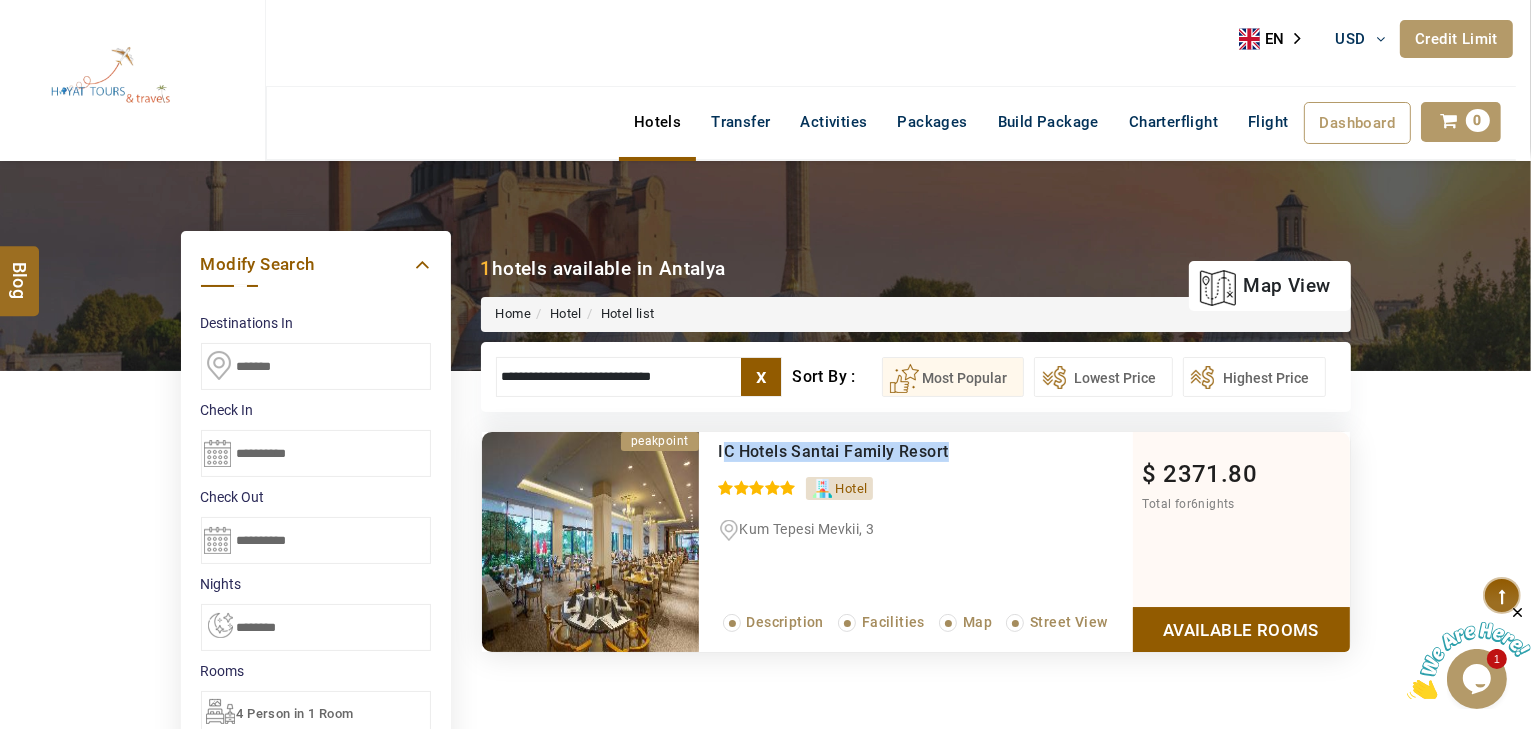 click on "IC Hotels Santai Family Resort" at bounding box center [884, 452] 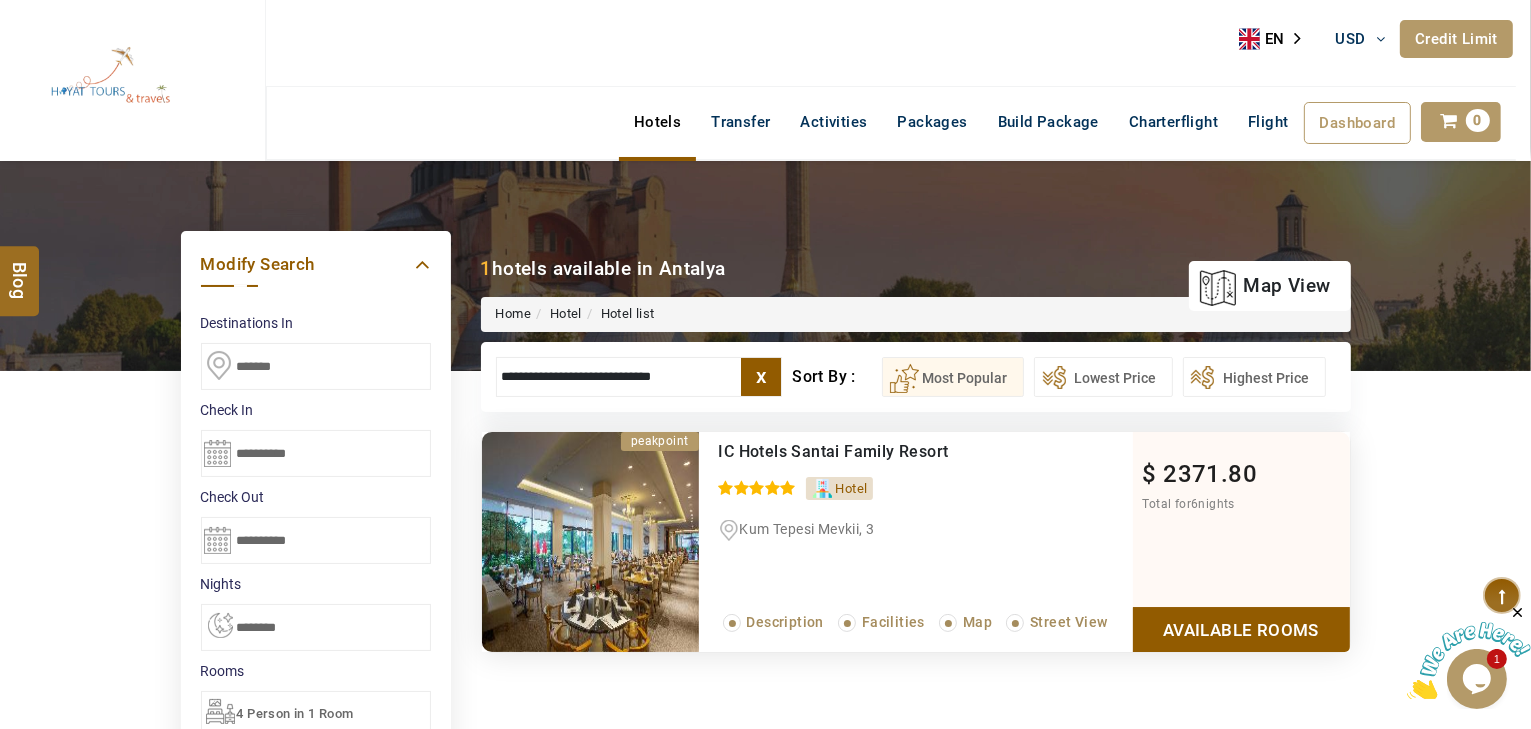 drag, startPoint x: 688, startPoint y: 377, endPoint x: 0, endPoint y: 392, distance: 688.1635 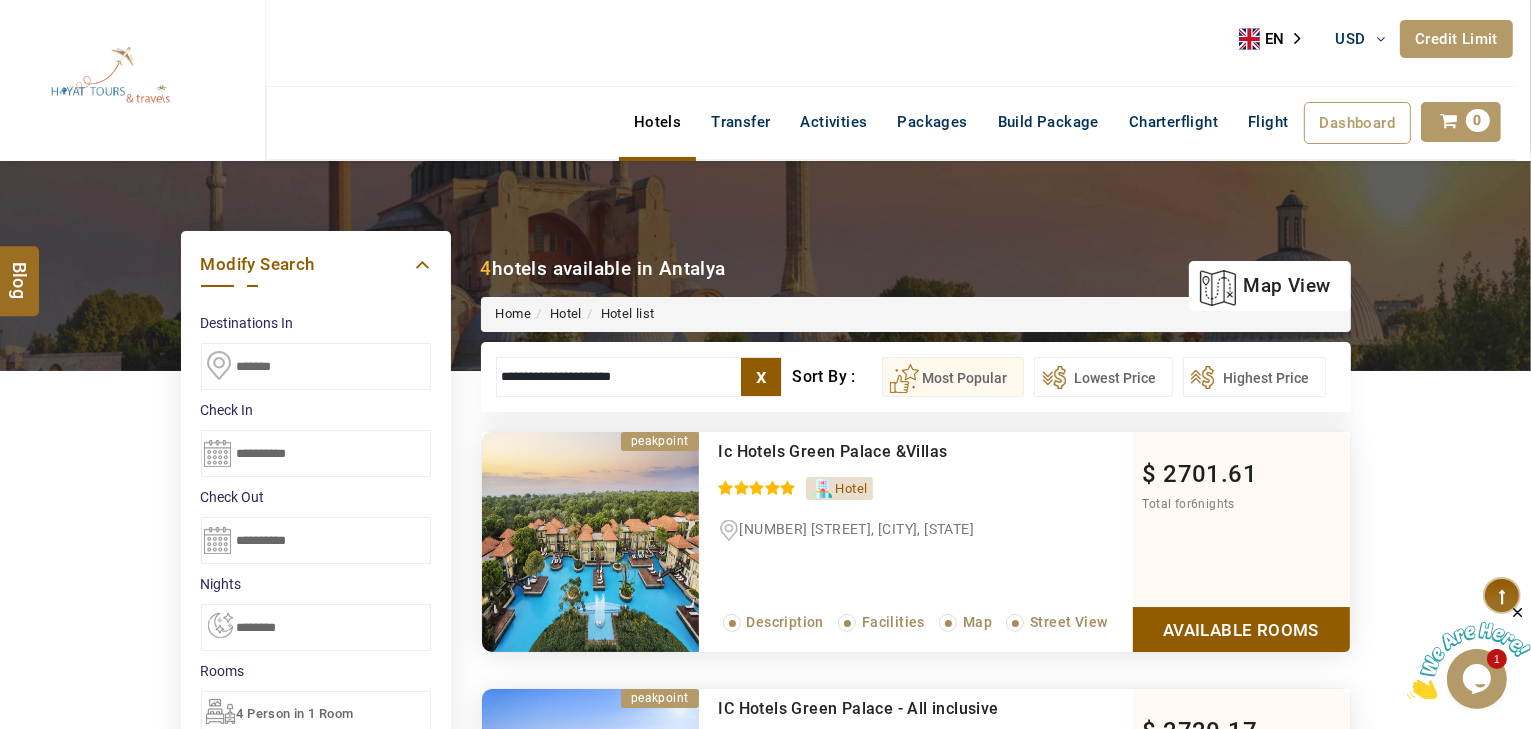 scroll, scrollTop: 0, scrollLeft: 0, axis: both 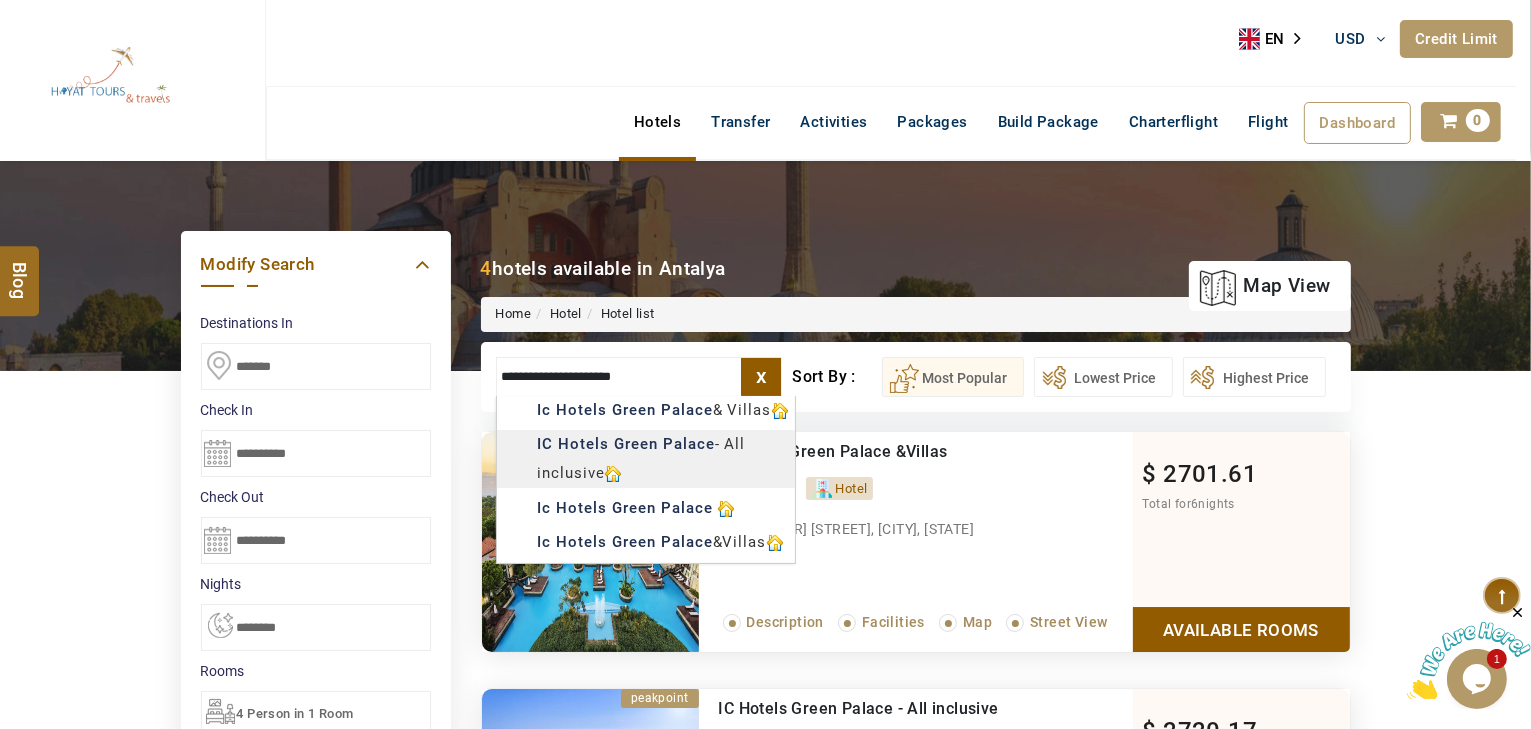 click on "Contact us at [PHONE]" at bounding box center [765, 1176] 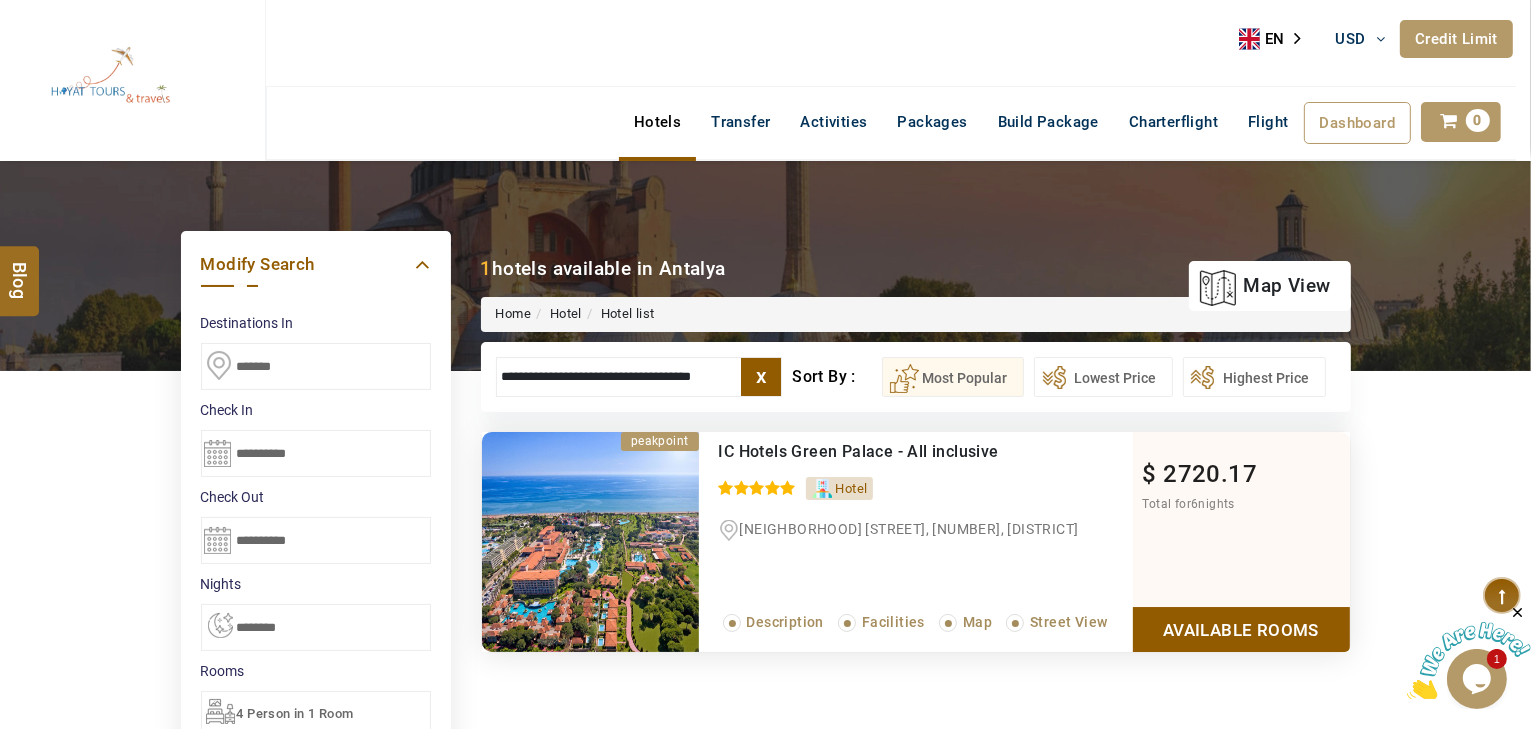 type on "**********" 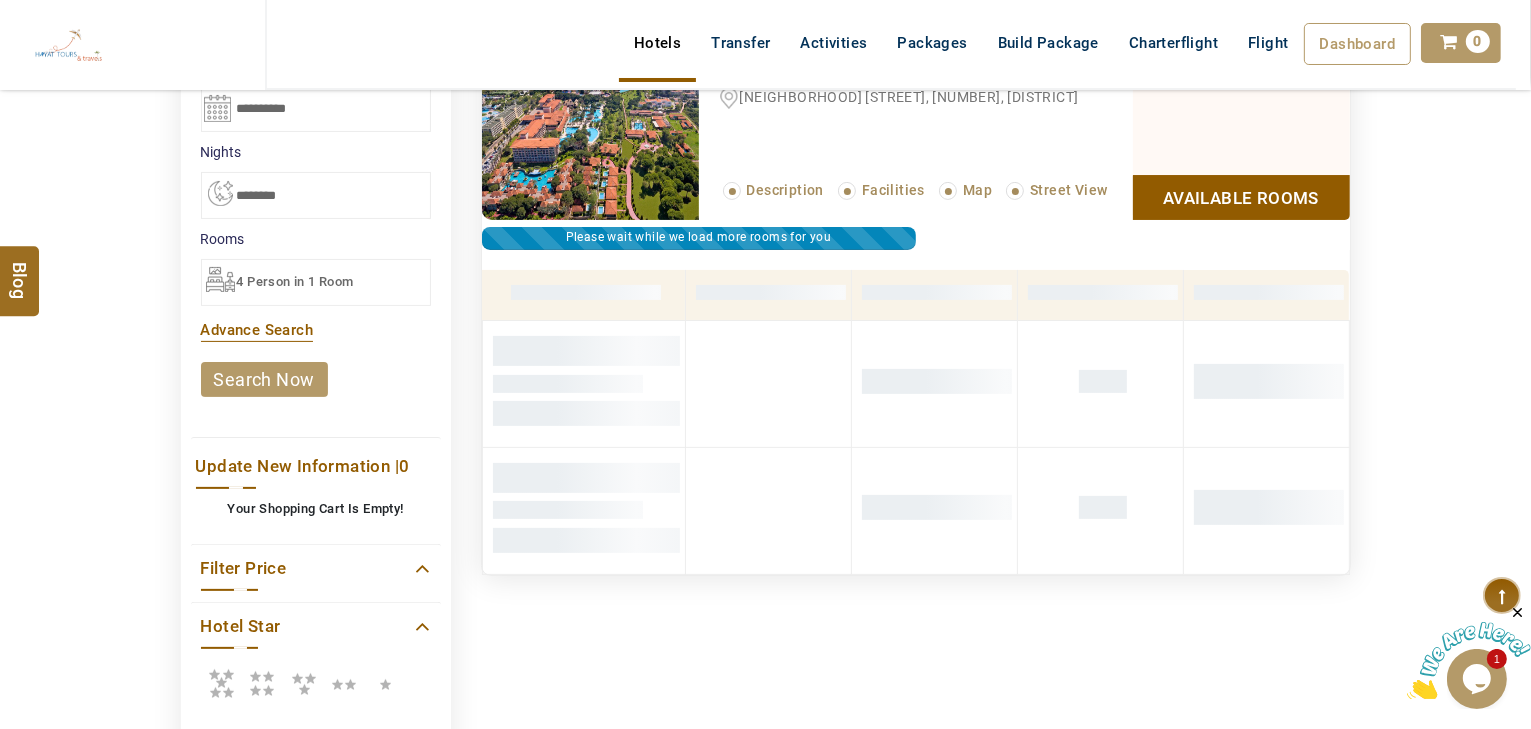 scroll, scrollTop: 460, scrollLeft: 0, axis: vertical 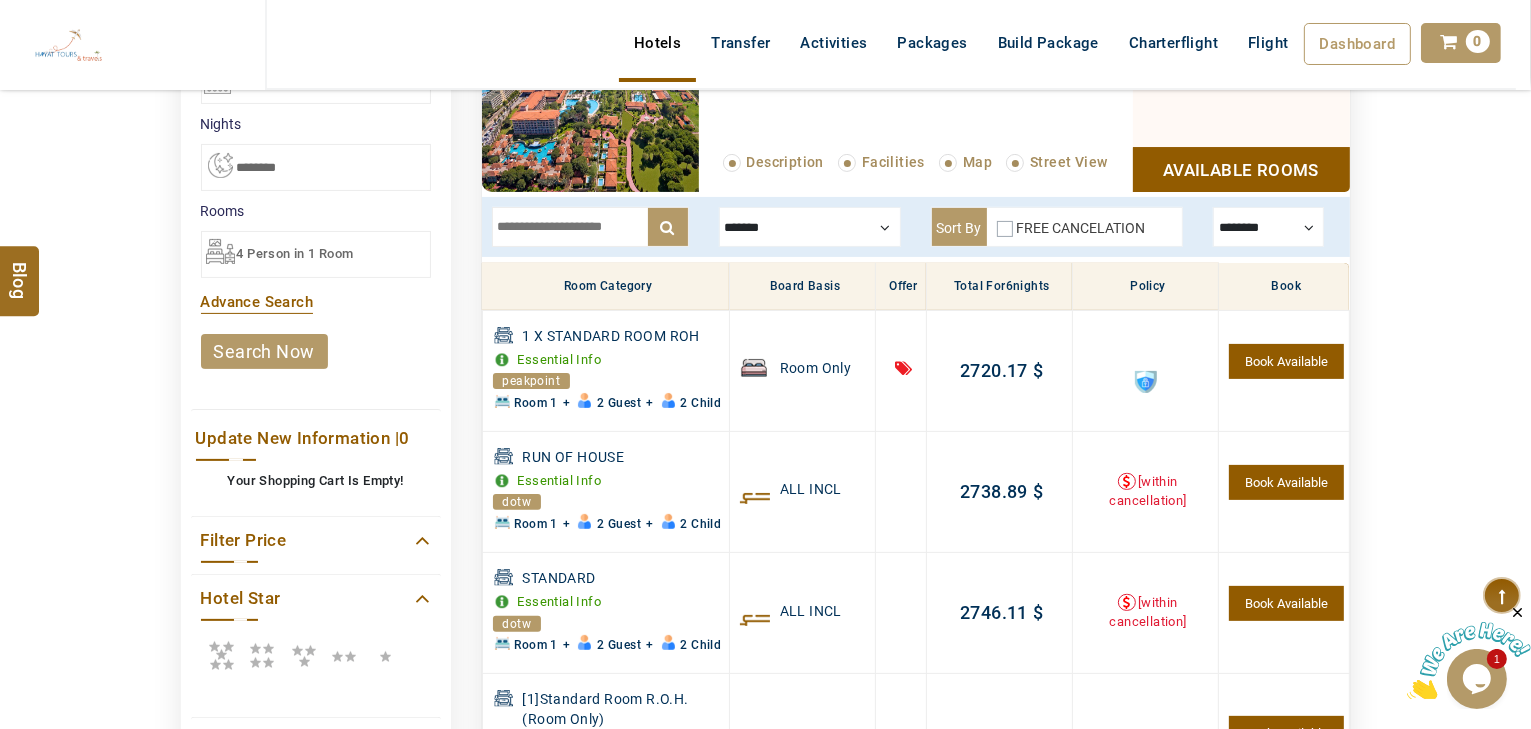 click at bounding box center [810, 227] 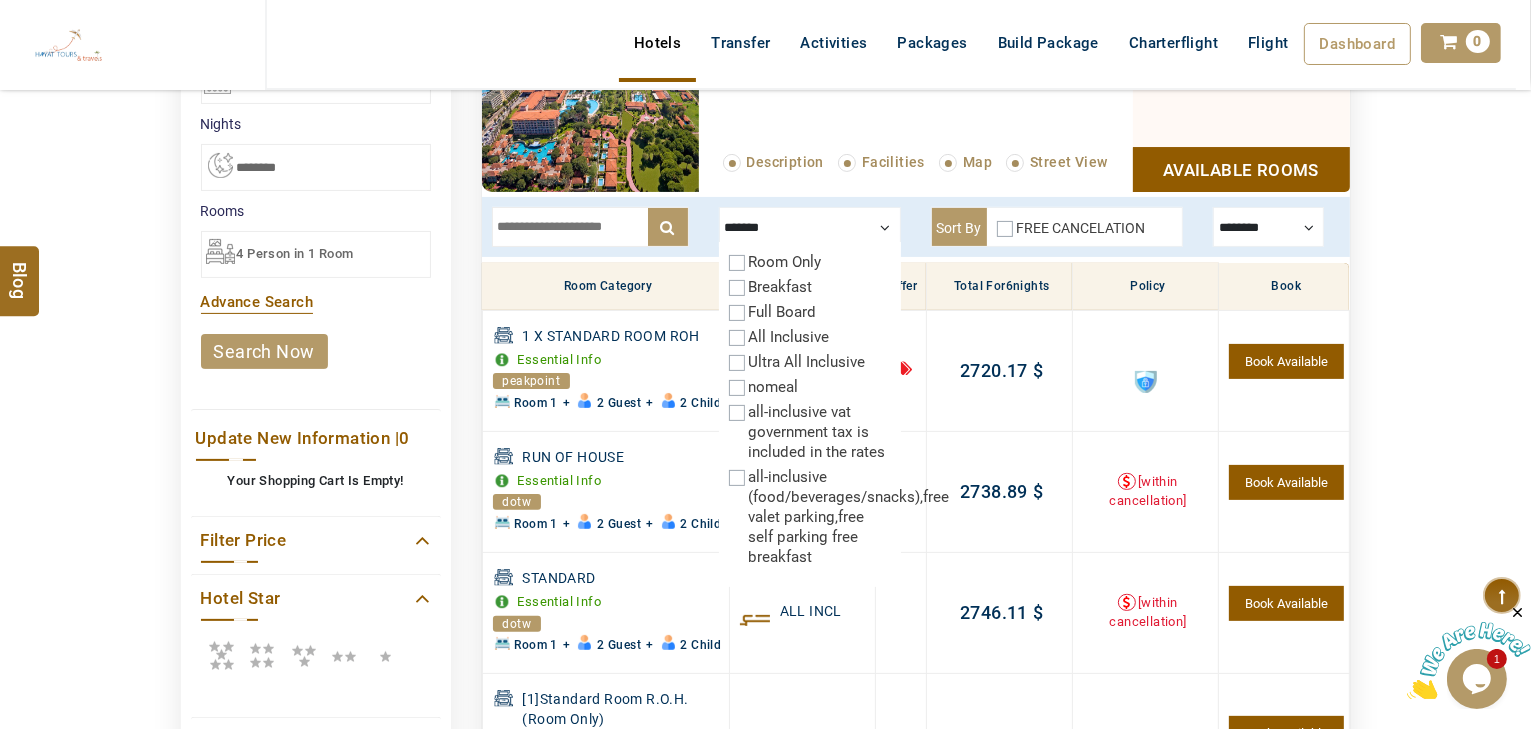 click on "Room Only Breakfast Full Board All Inclusive Ultra All Inclusive nomeal all-inclusive vat government tax is included in the rates all-inclusive (food/beverages/snacks),free valet parking,free self parking free breakfast" at bounding box center (810, 414) 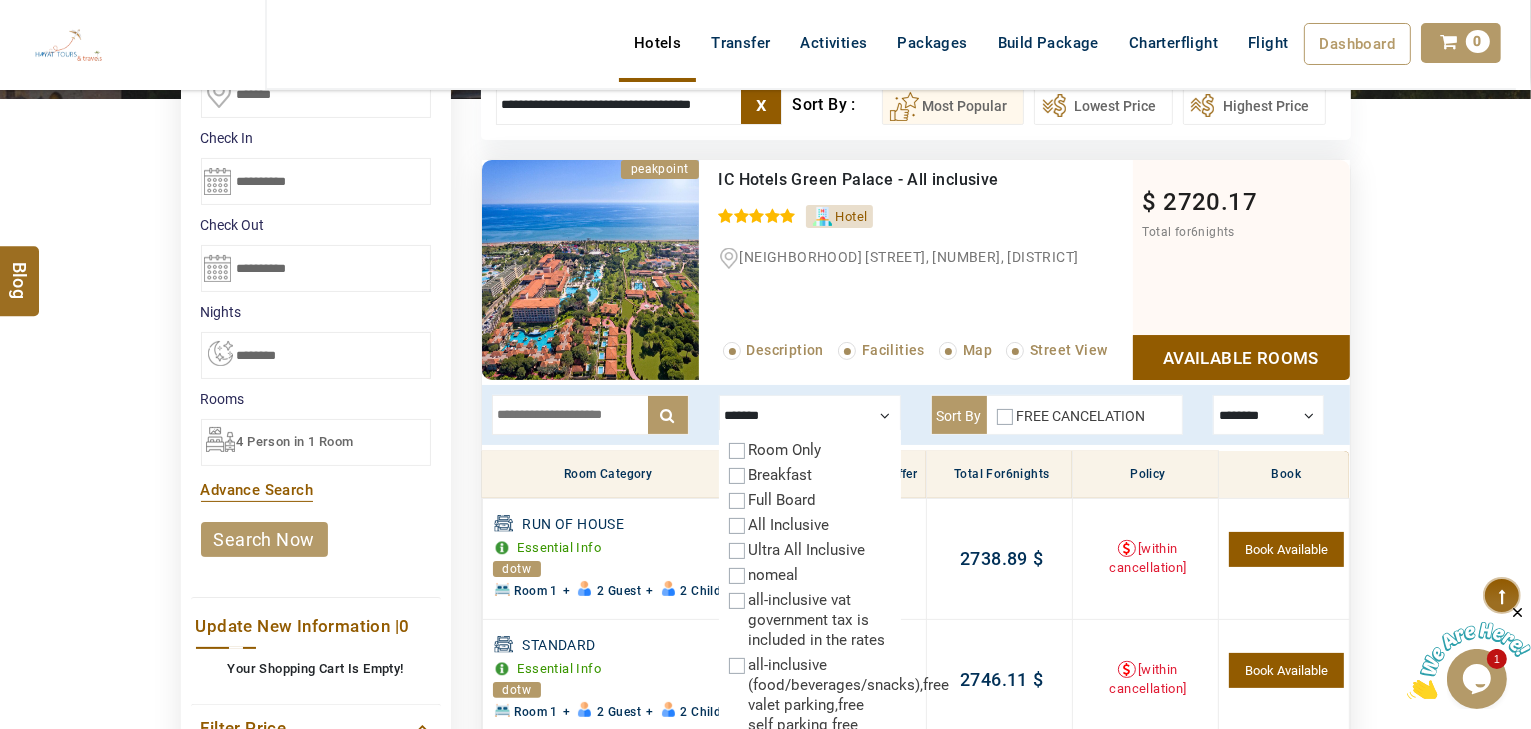 scroll, scrollTop: 300, scrollLeft: 0, axis: vertical 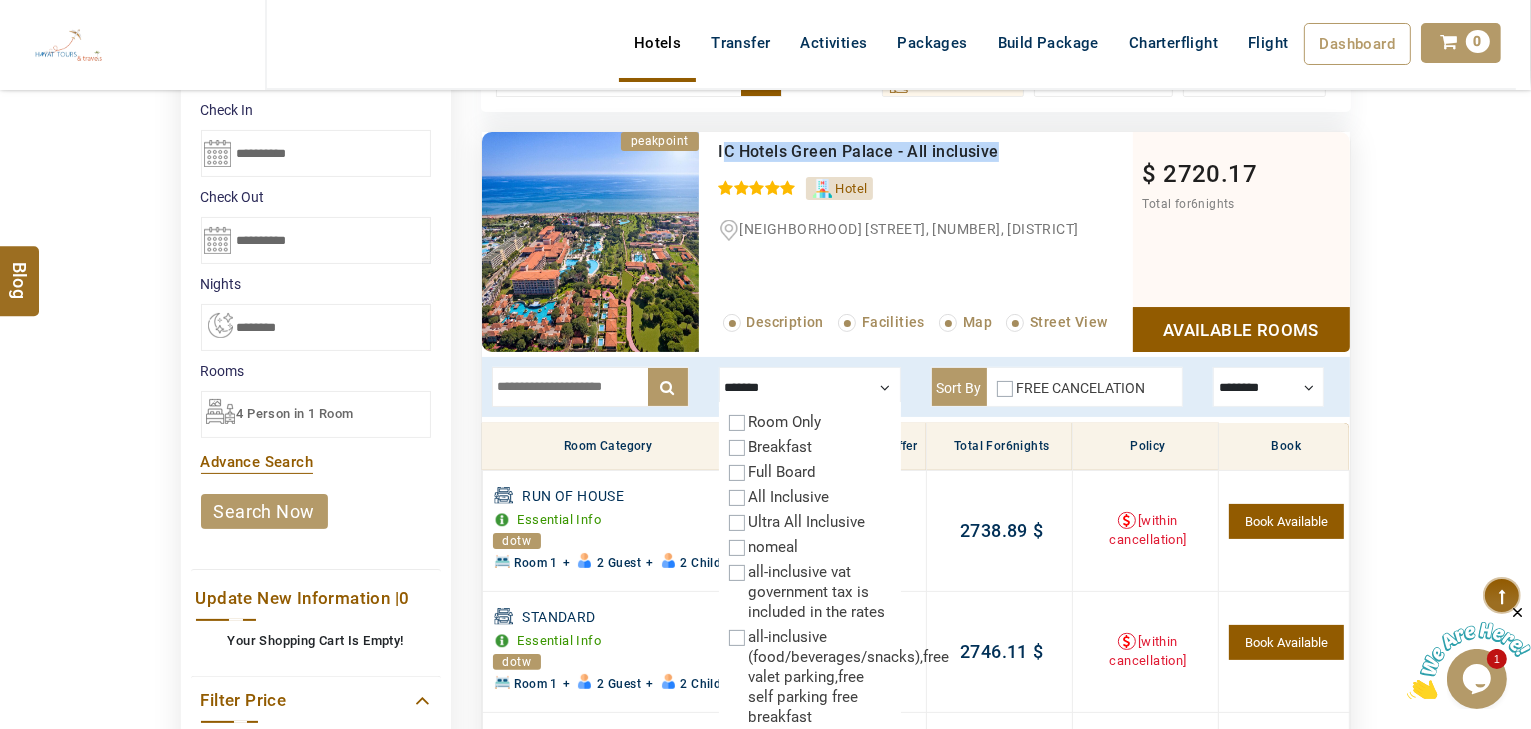 drag, startPoint x: 1002, startPoint y: 141, endPoint x: 721, endPoint y: 150, distance: 281.1441 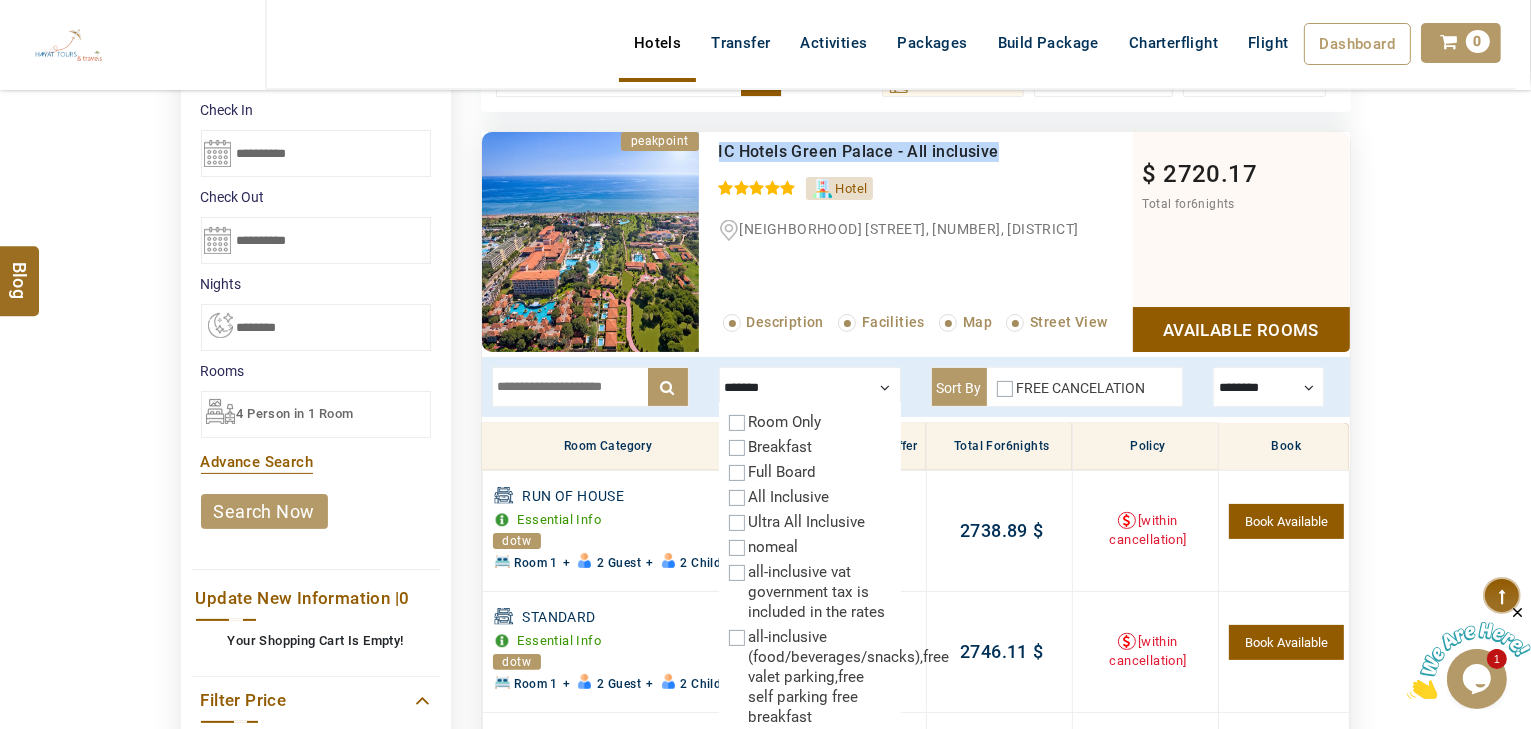 drag, startPoint x: 948, startPoint y: 145, endPoint x: 690, endPoint y: 148, distance: 258.01746 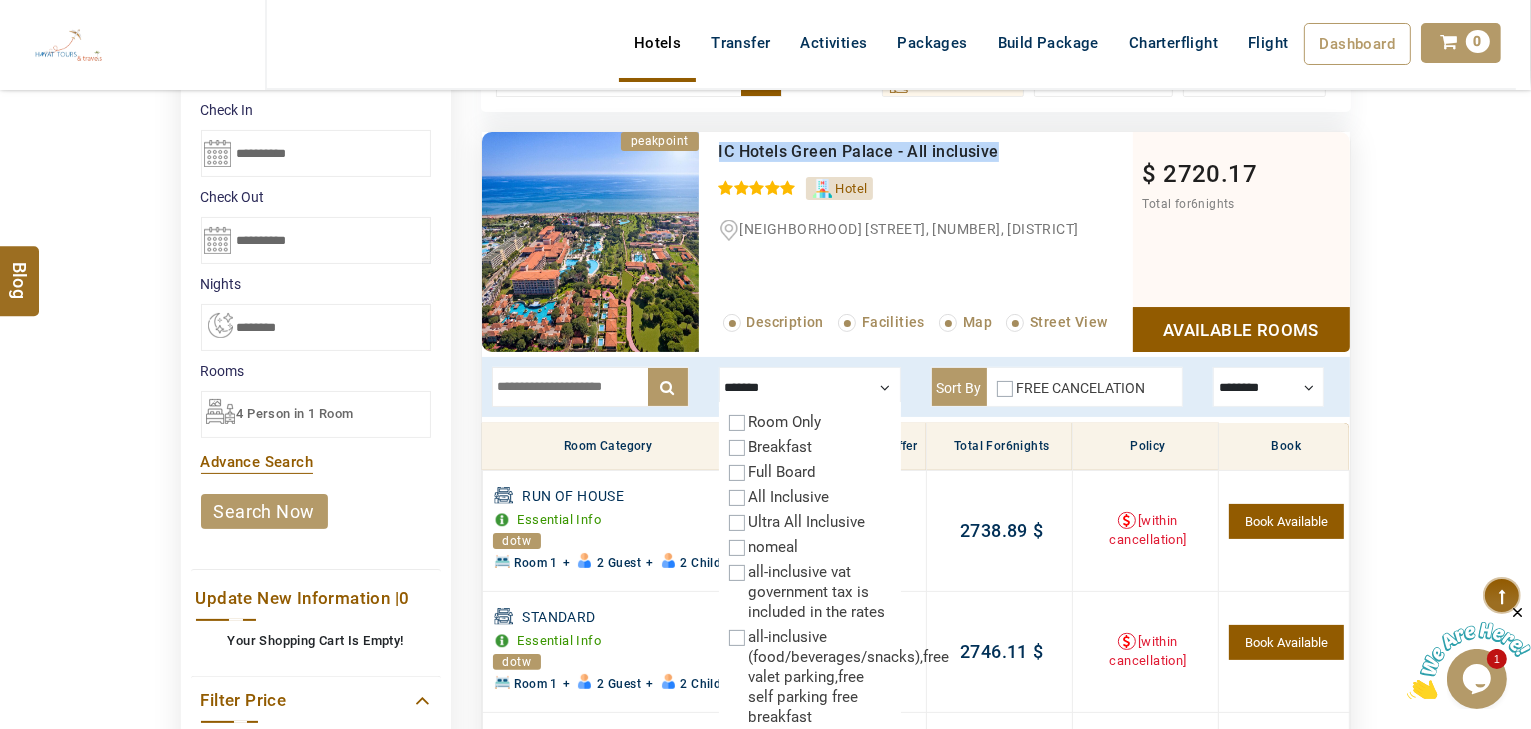 click on "[BRAND] [BRAND] [BRAND] [BRAND] - [MEAL_TYPE] [NUMBER] / [NUMBER] [BRAND] [BRAND] [STREET] [NUMBER], [DISTRICT] Read More... Description Facilities Map Street View $ [PRICE] Total for [NUMBER] nights Available Rooms Please wait while we load more rooms for you" at bounding box center [916, 242] 